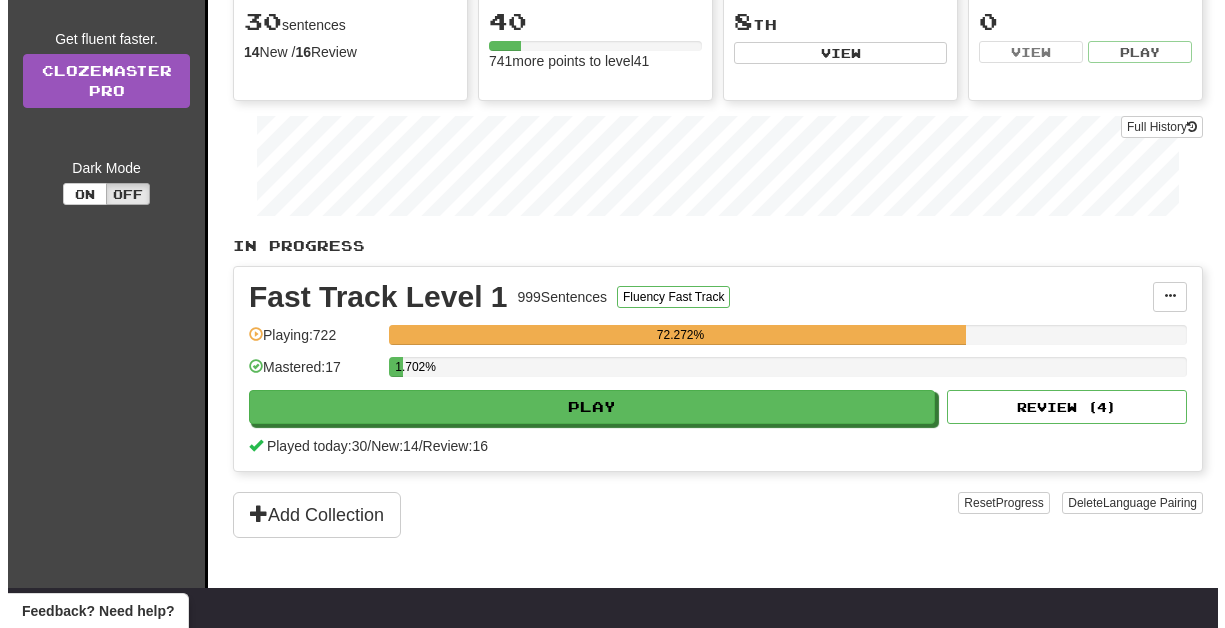 scroll, scrollTop: 234, scrollLeft: 0, axis: vertical 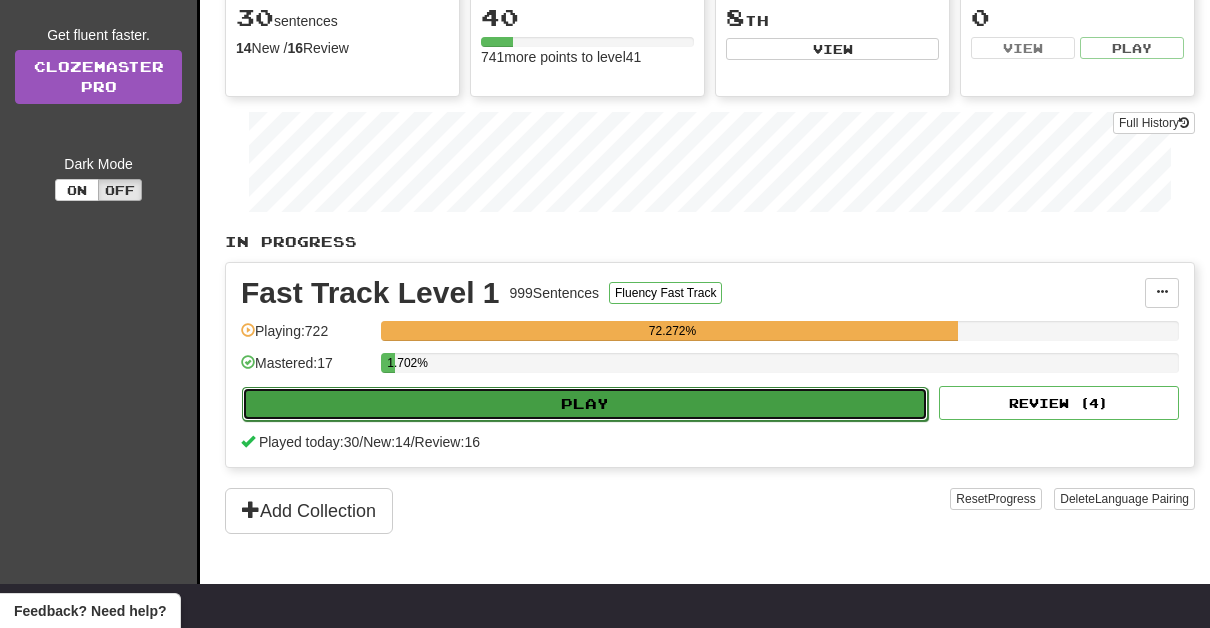 click on "Play" at bounding box center [585, 404] 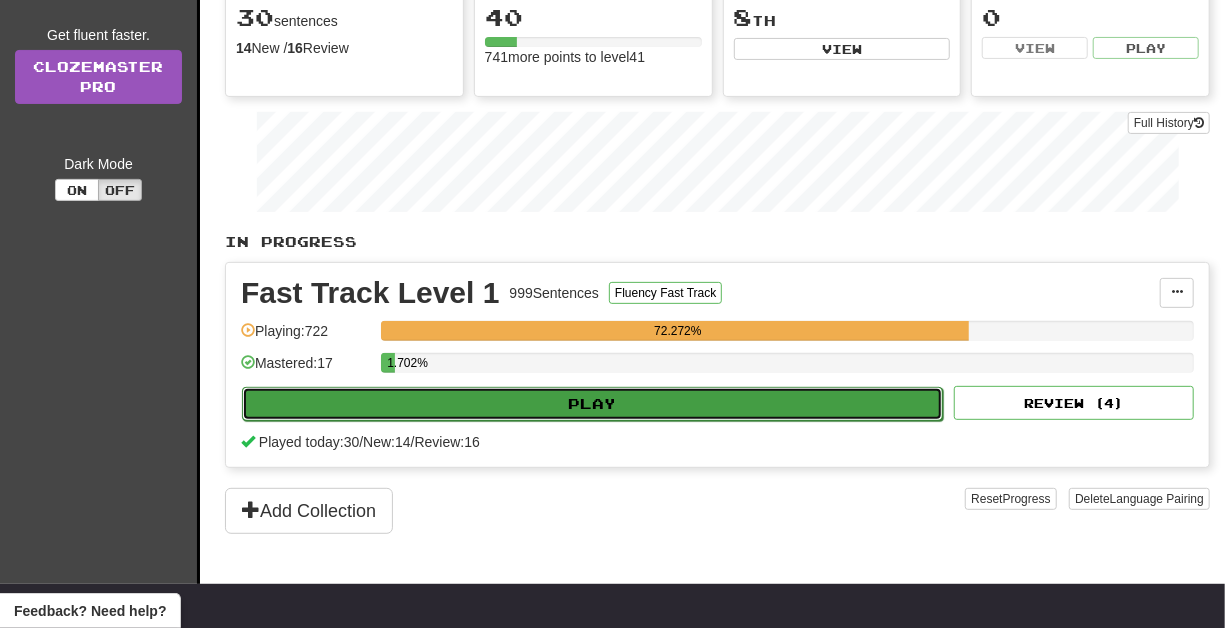 select on "**" 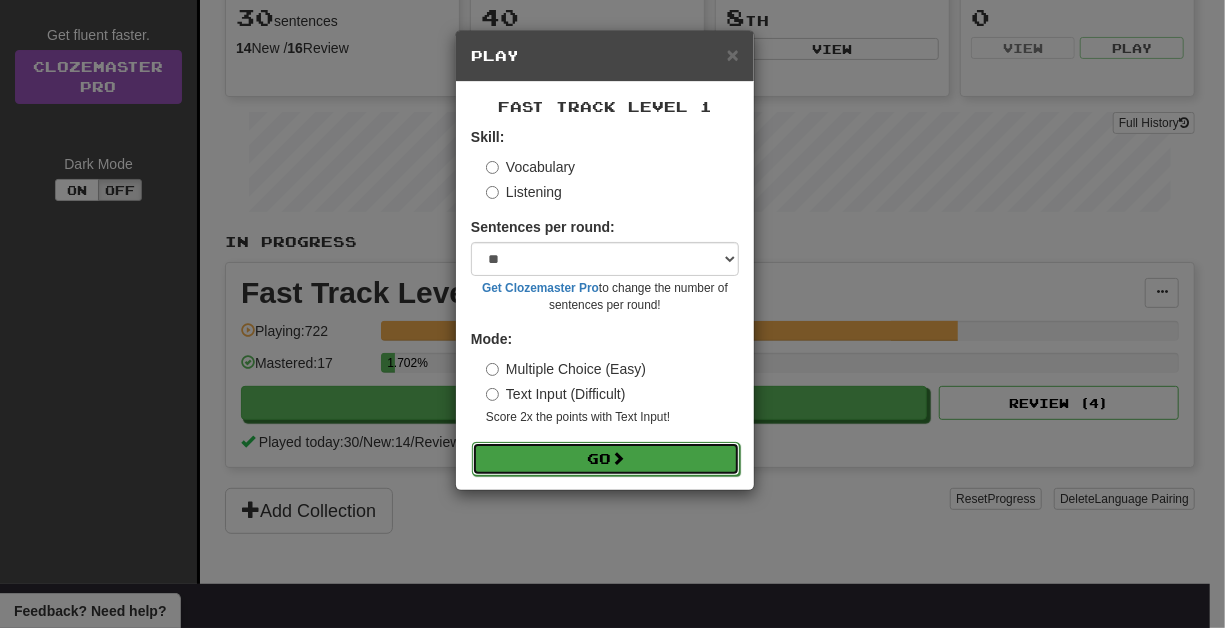 click on "Go" at bounding box center (606, 459) 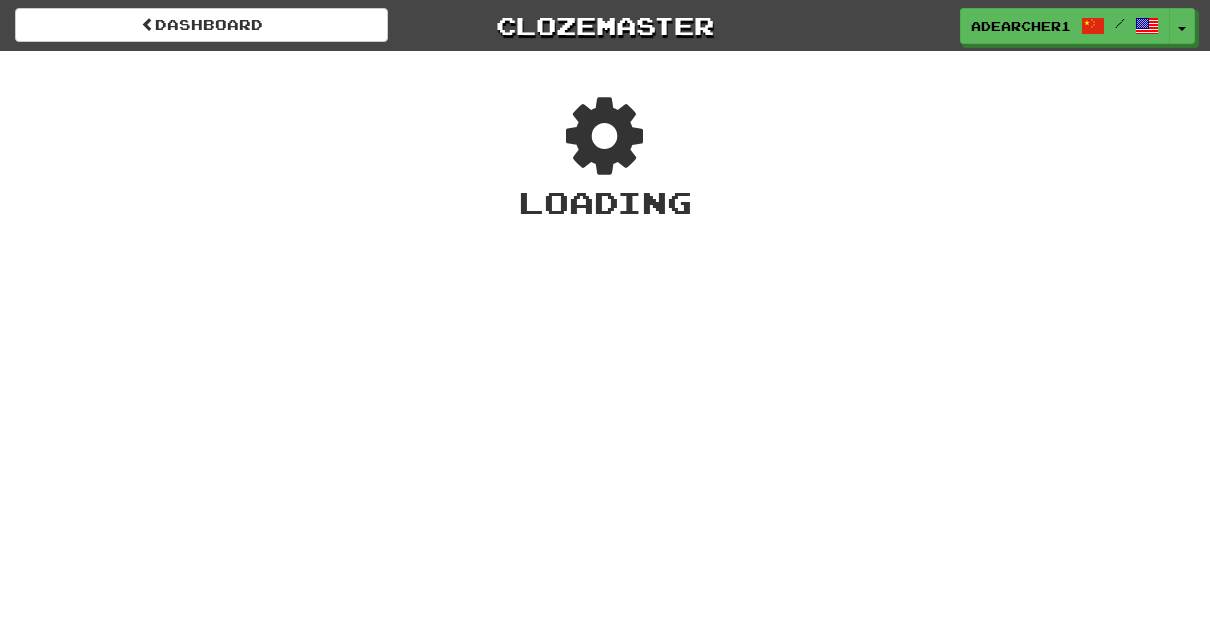 scroll, scrollTop: 0, scrollLeft: 0, axis: both 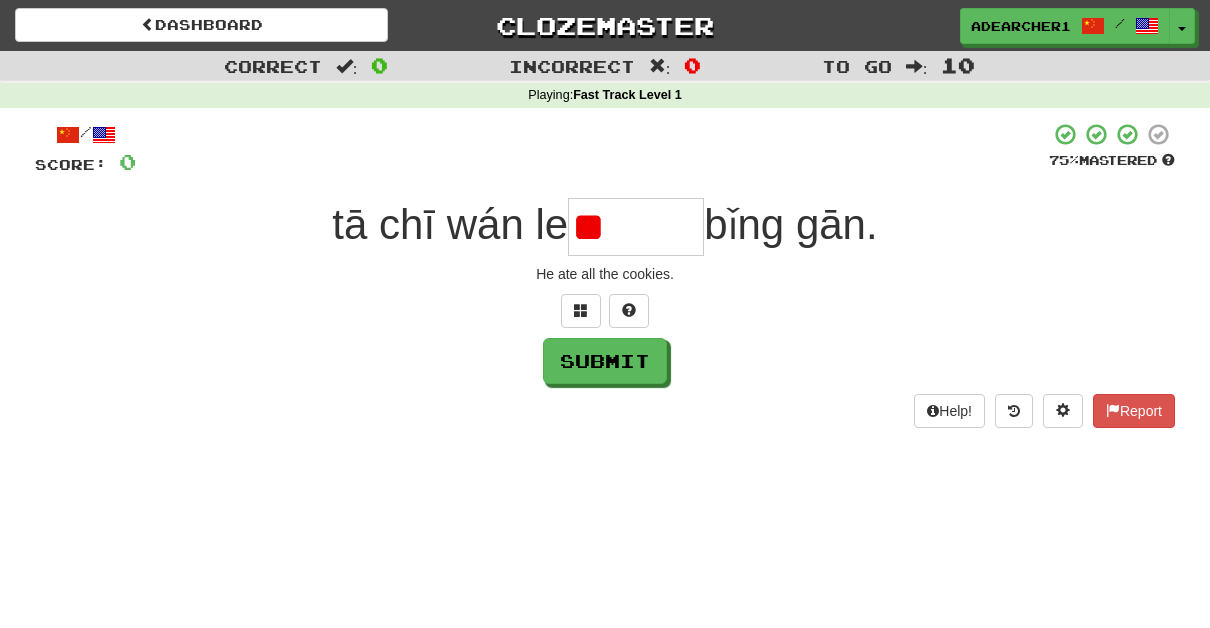 type on "*" 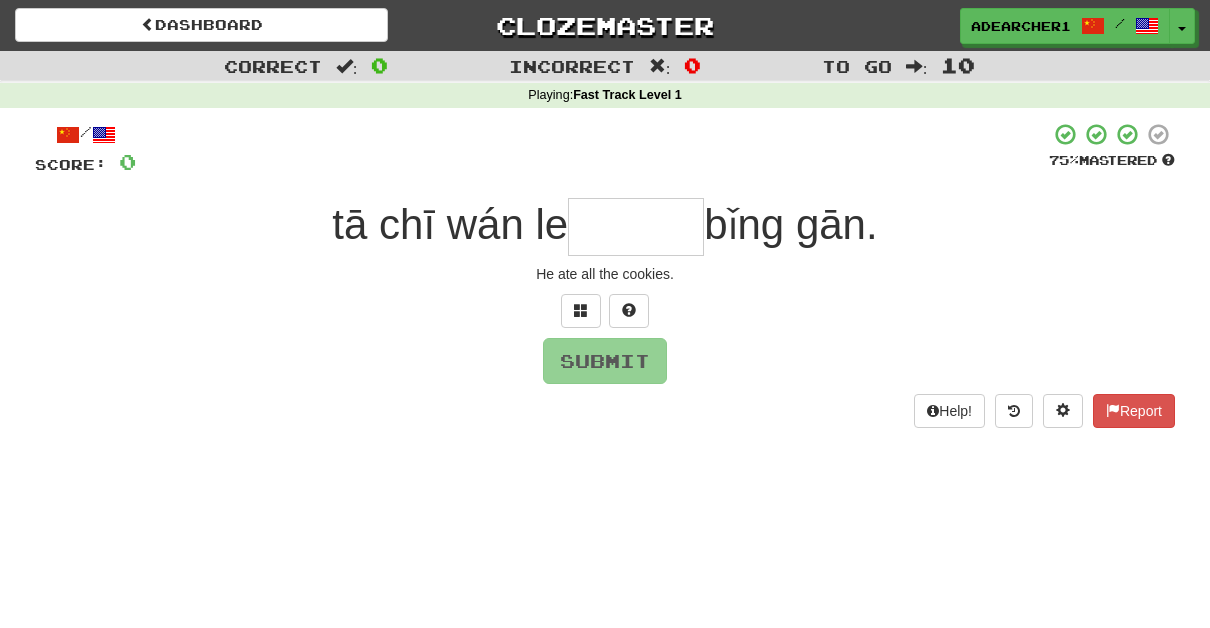 click on "tā chī wán le bǐng gān." at bounding box center (605, 227) 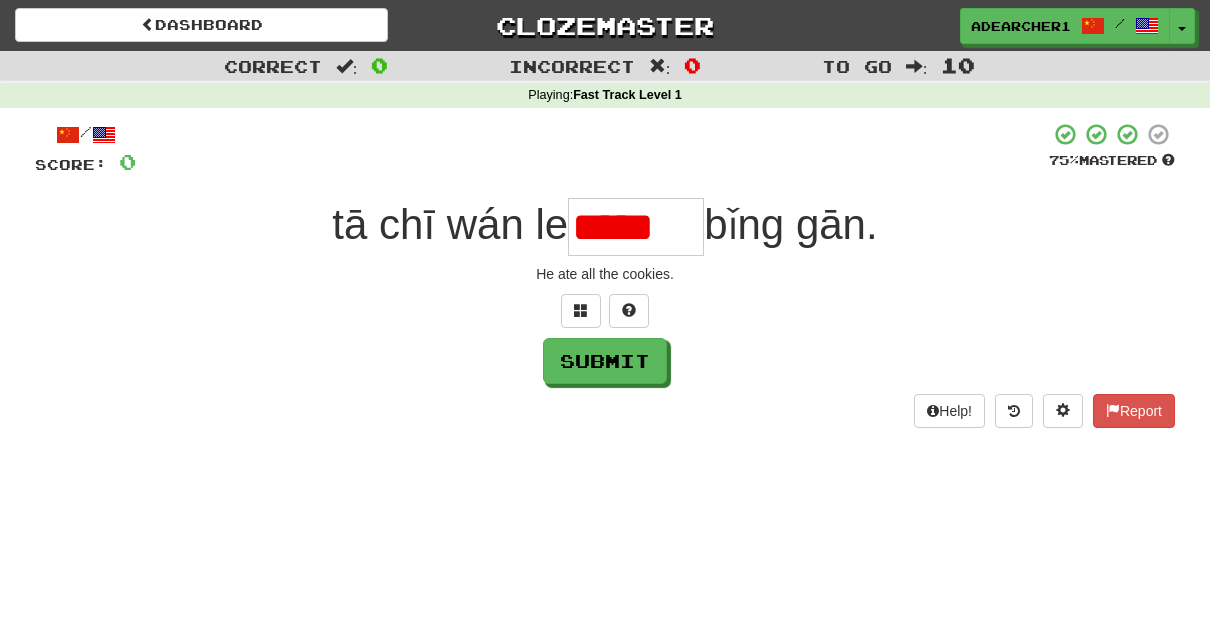 scroll, scrollTop: 0, scrollLeft: 0, axis: both 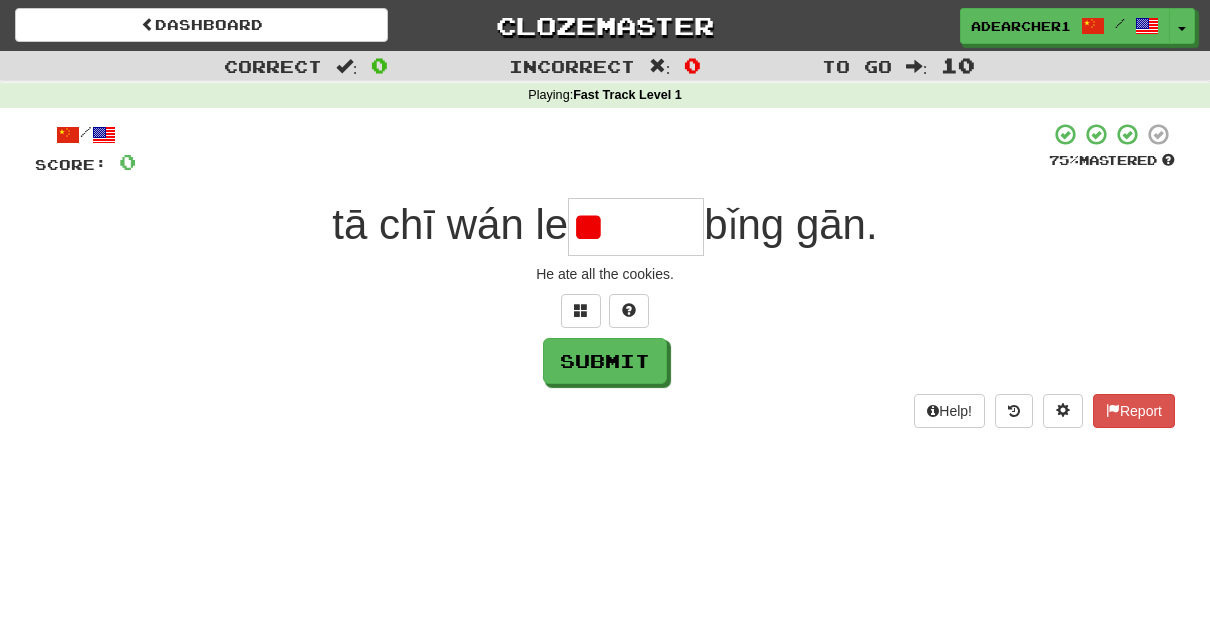 type on "*" 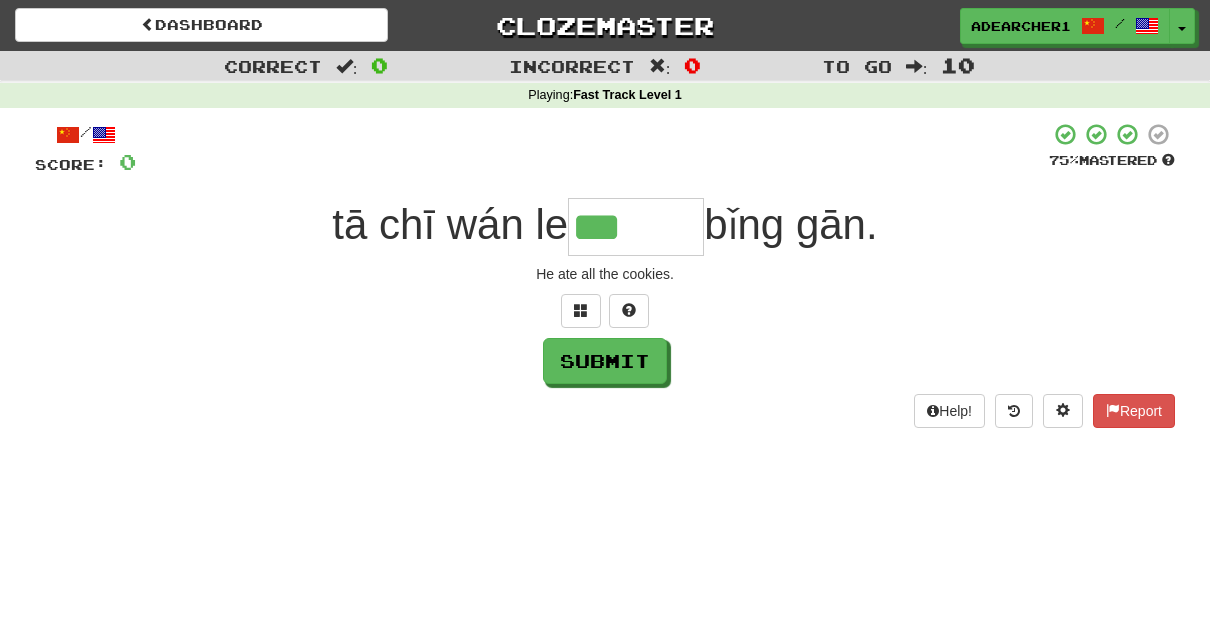 scroll, scrollTop: 0, scrollLeft: 0, axis: both 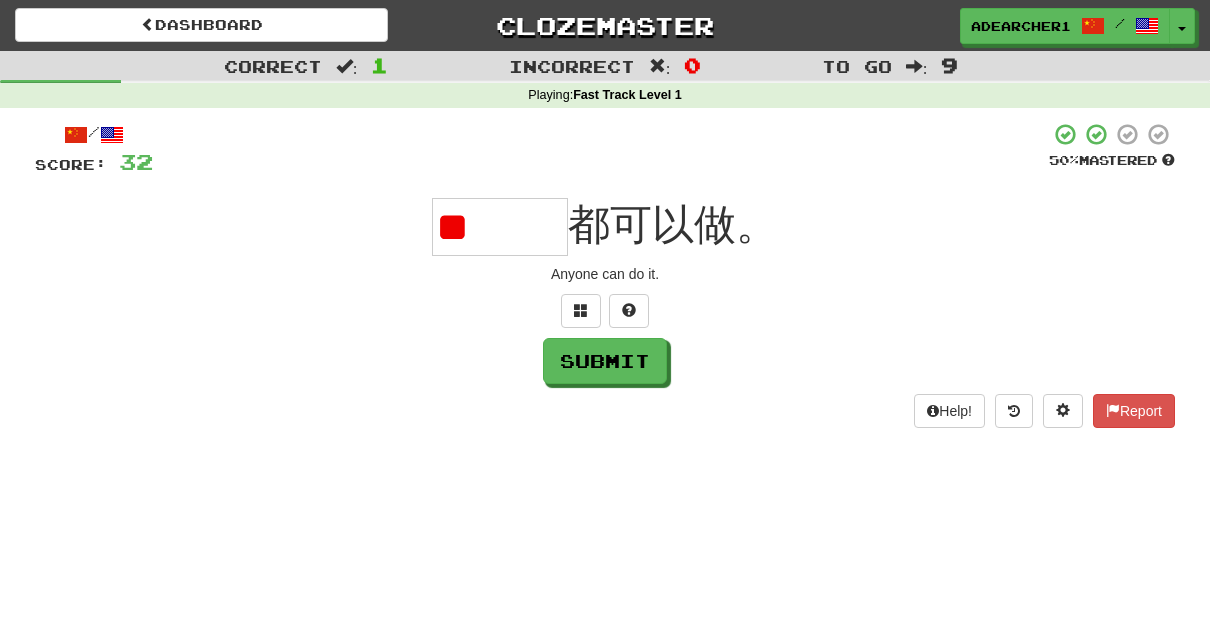 type on "*" 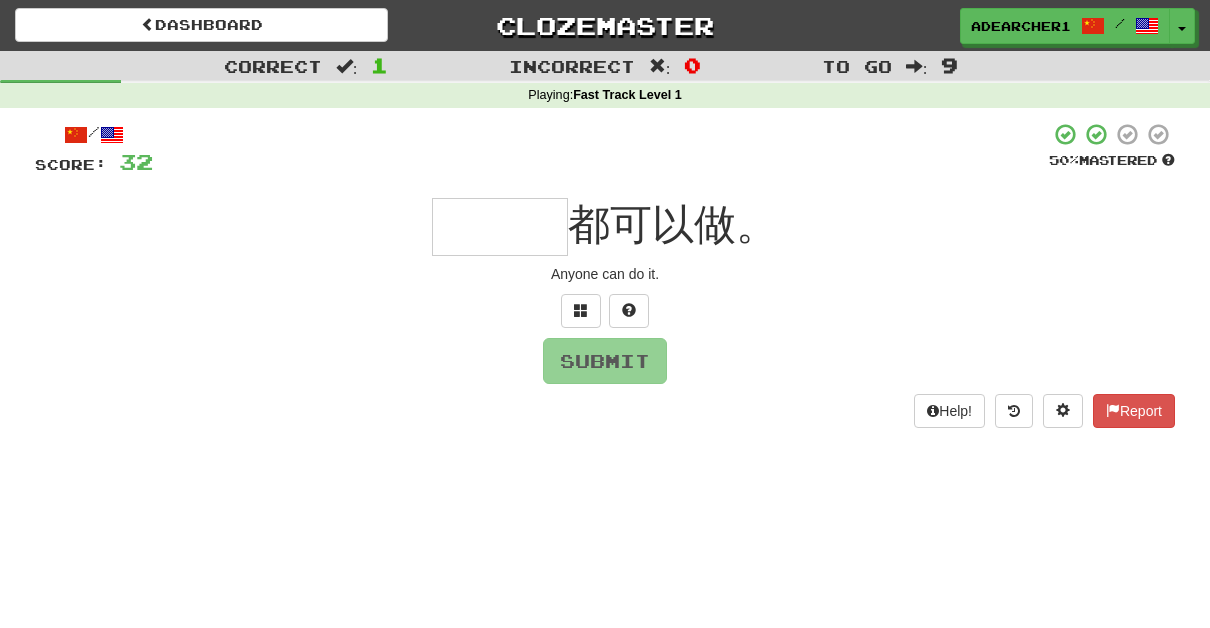 type on "*" 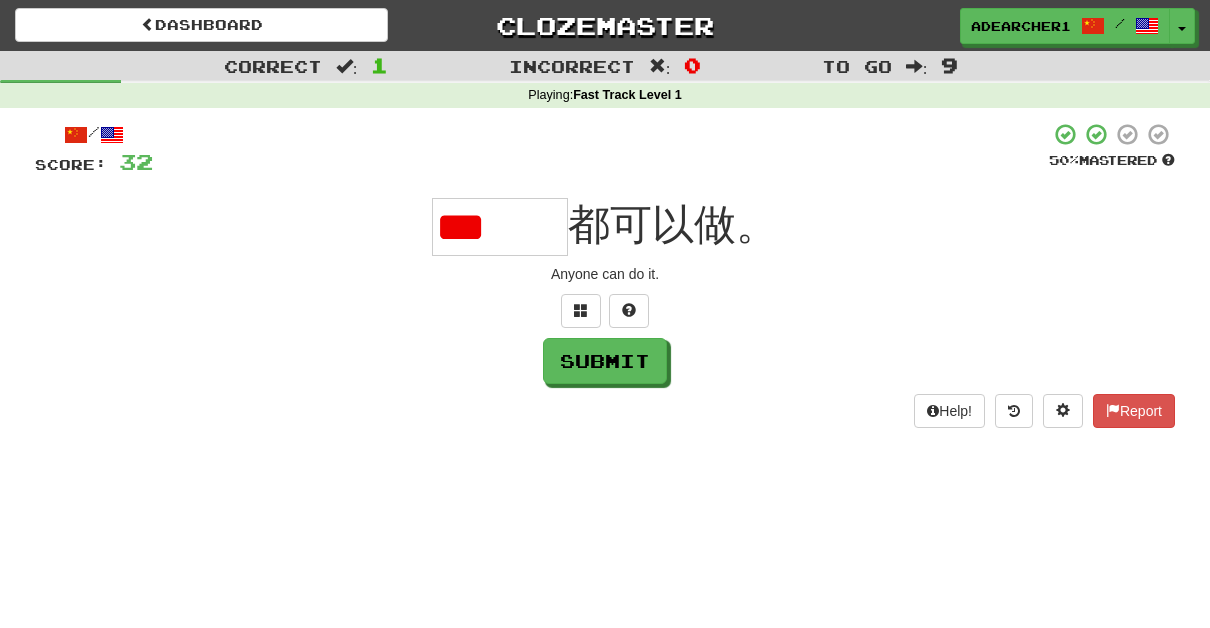 type on "*" 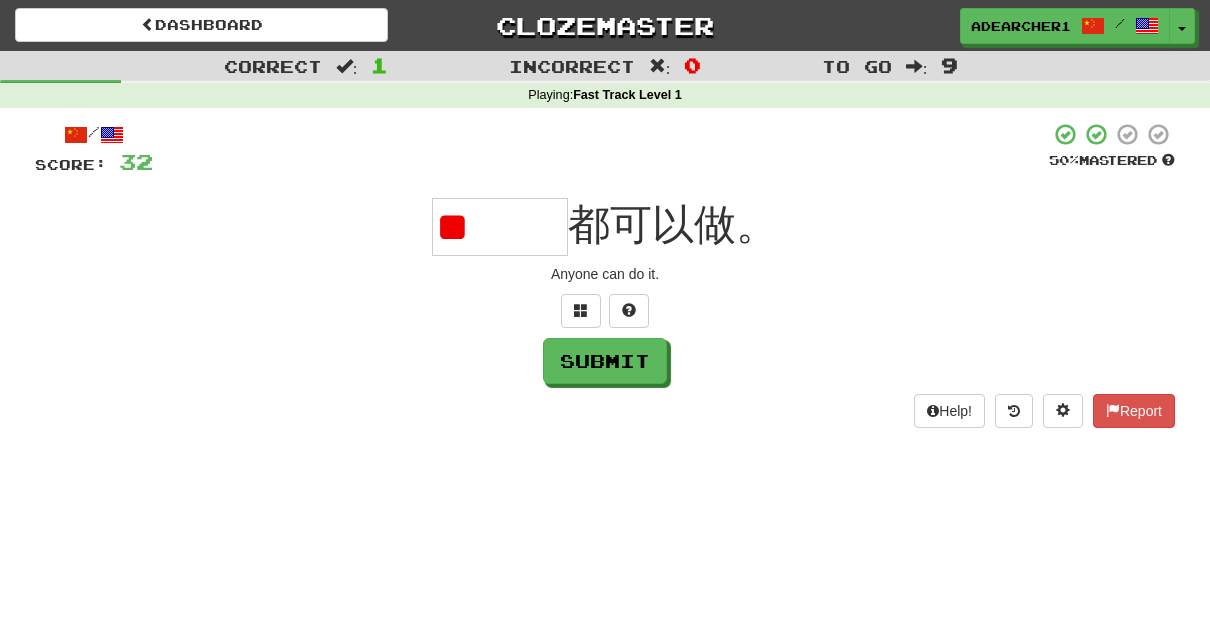 scroll, scrollTop: 0, scrollLeft: 0, axis: both 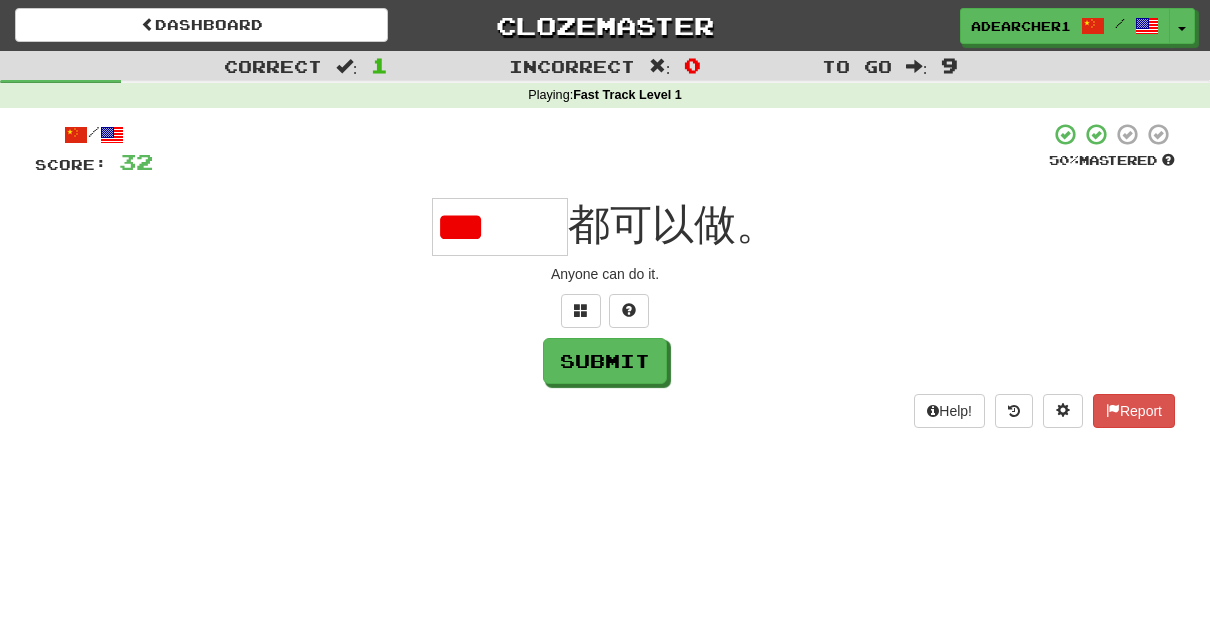 type on "*" 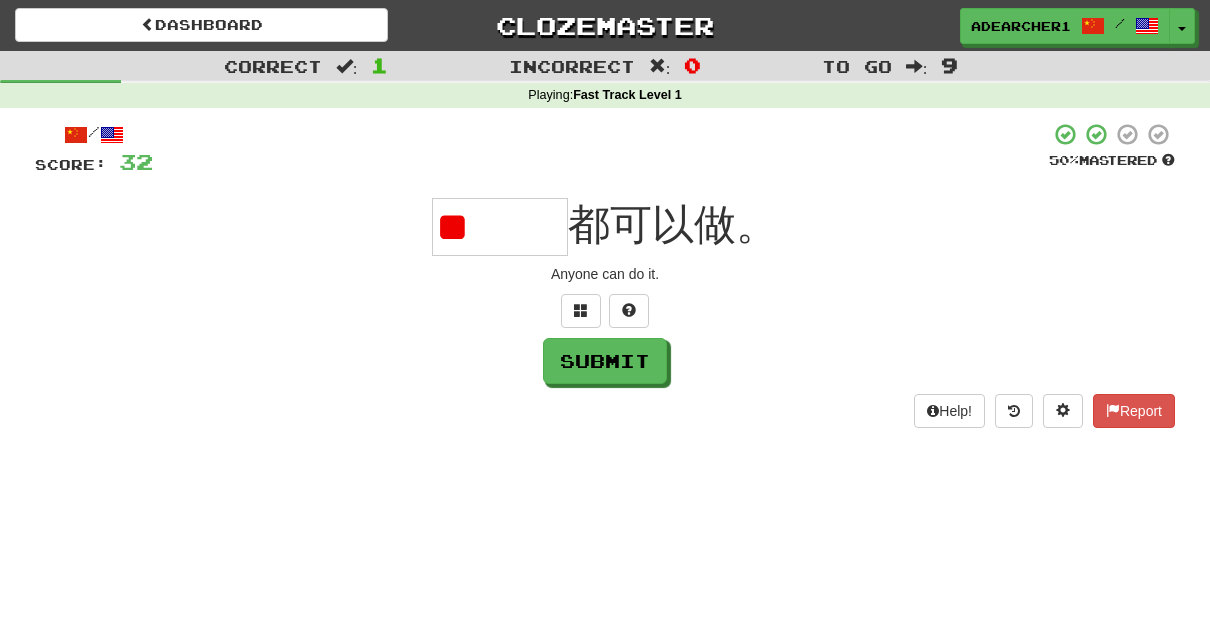 type on "*" 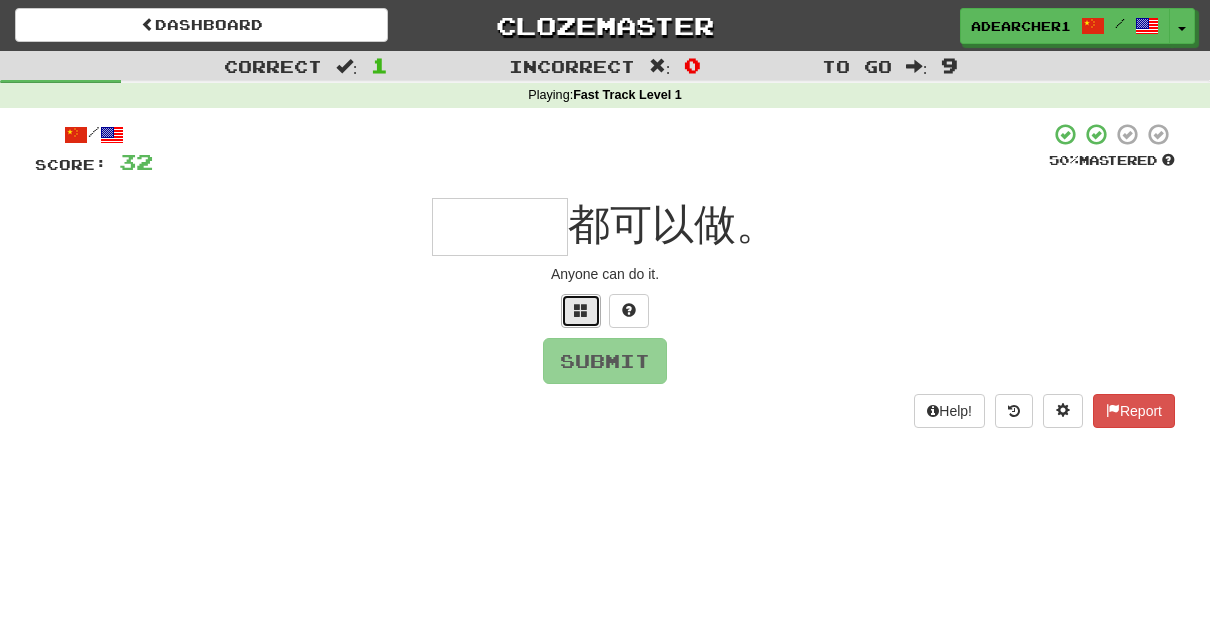 click at bounding box center [581, 311] 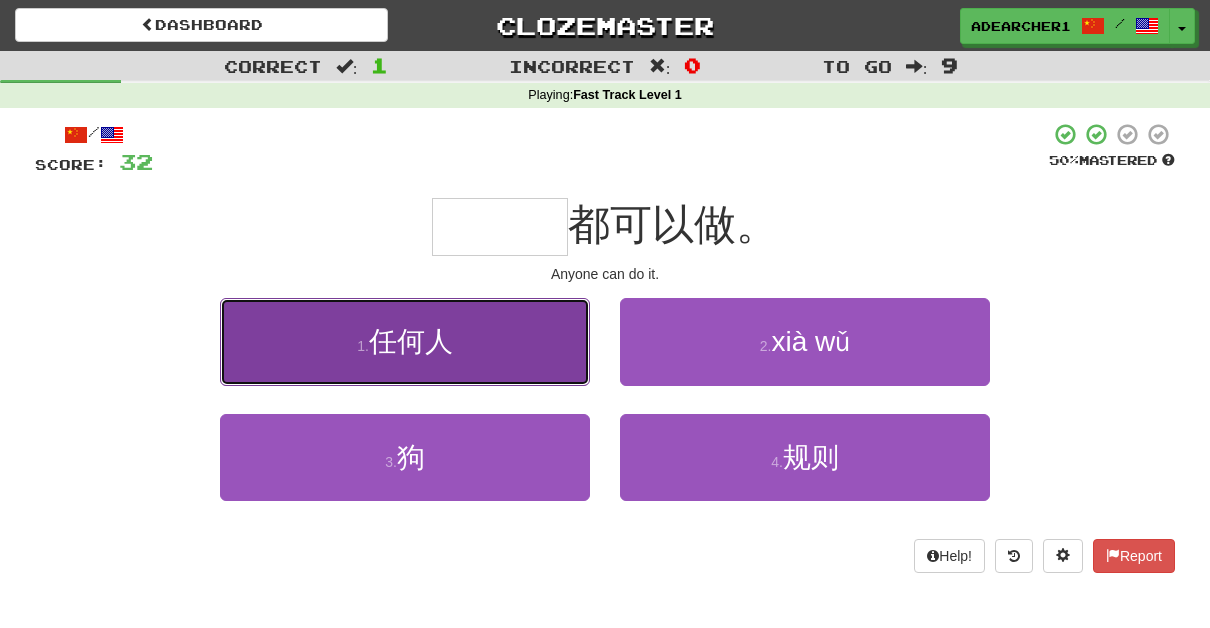 click on "1 .  任何人" at bounding box center (405, 341) 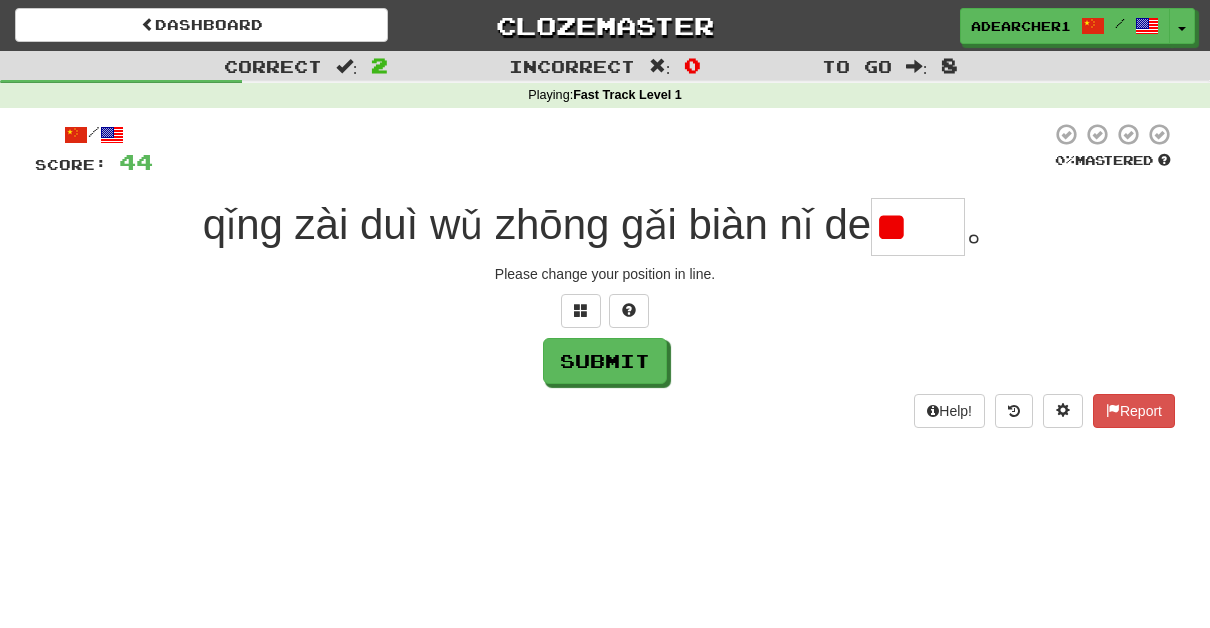 scroll, scrollTop: 0, scrollLeft: 0, axis: both 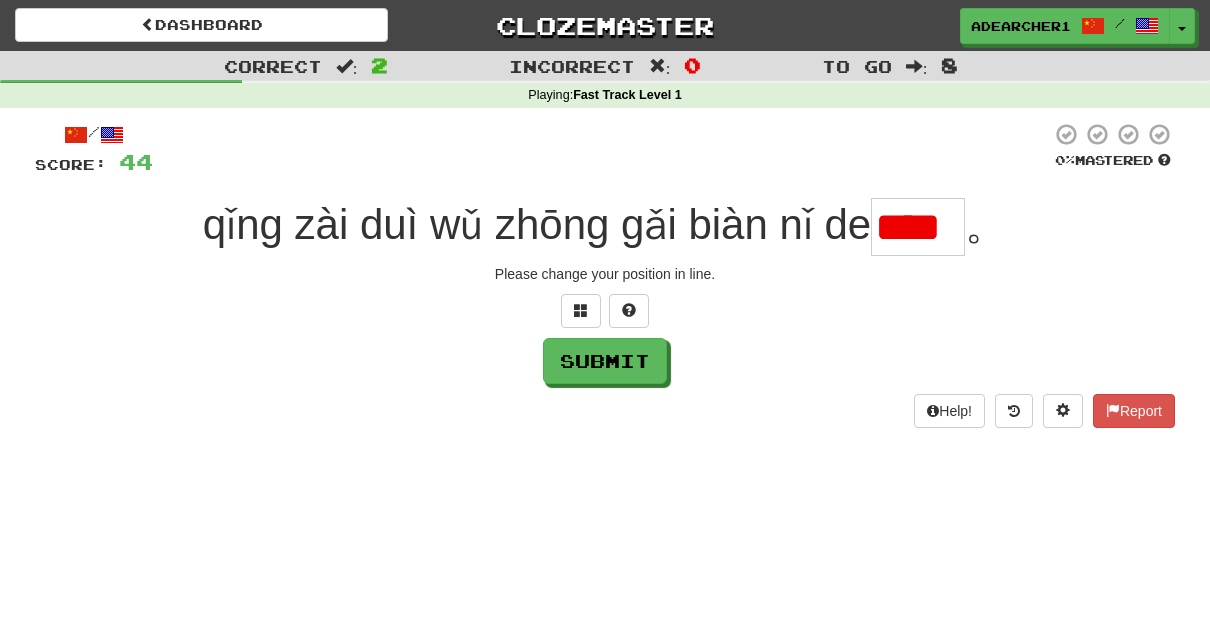 type on "*" 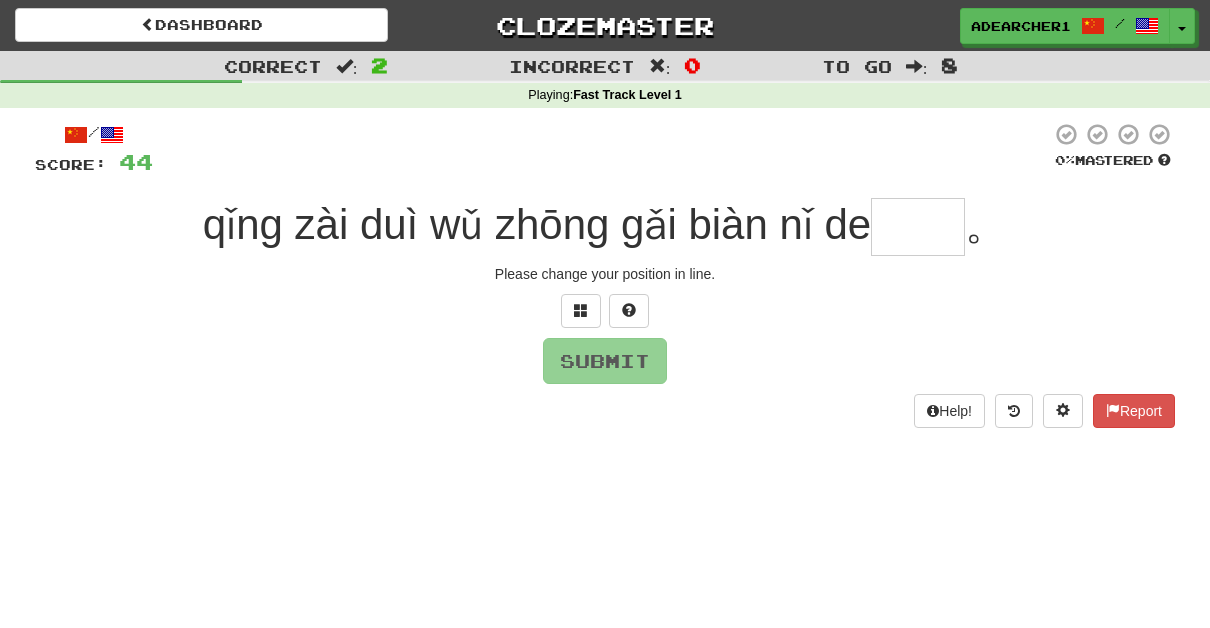 click at bounding box center [918, 227] 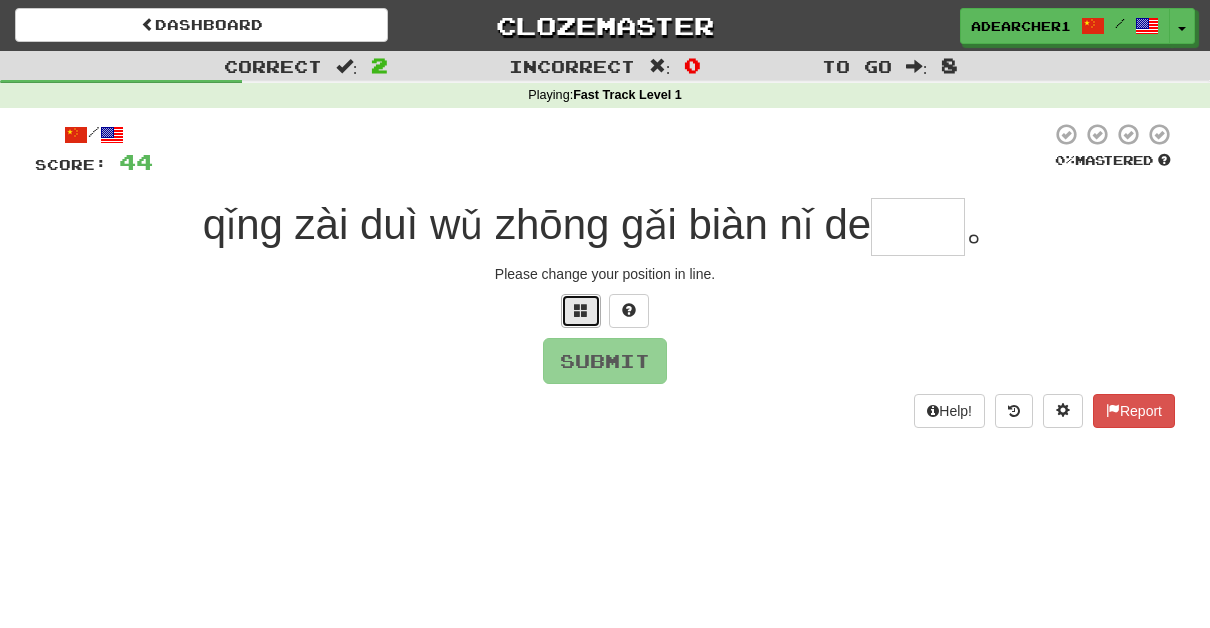 click at bounding box center [581, 310] 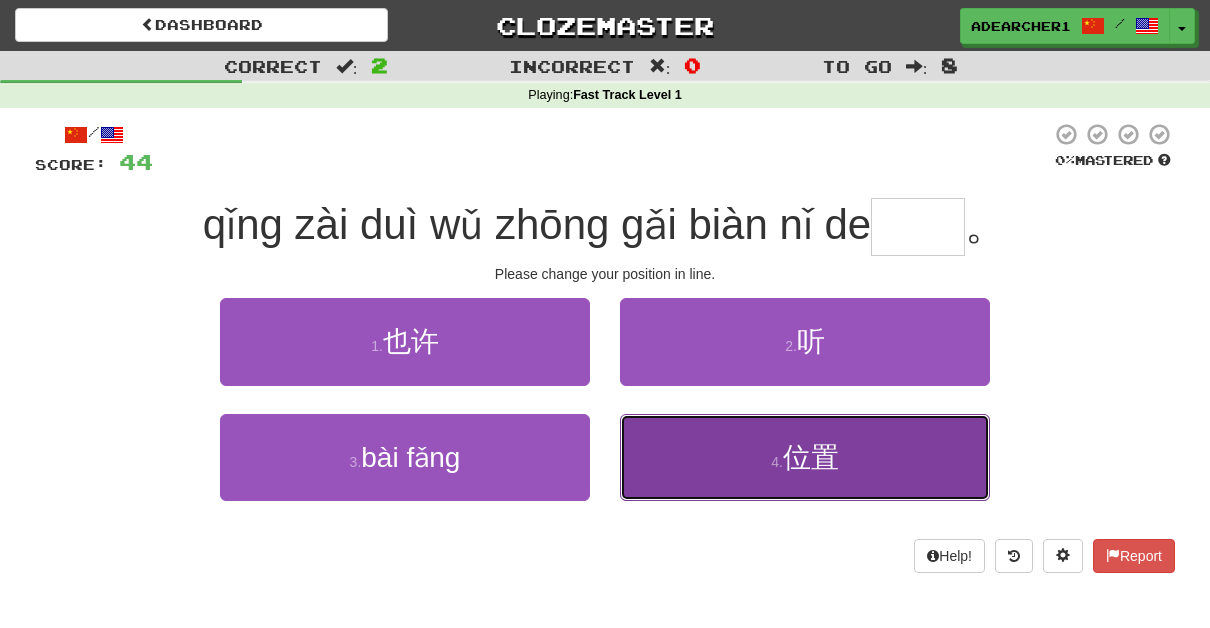 click on "4 .  wèi zhì" at bounding box center [805, 457] 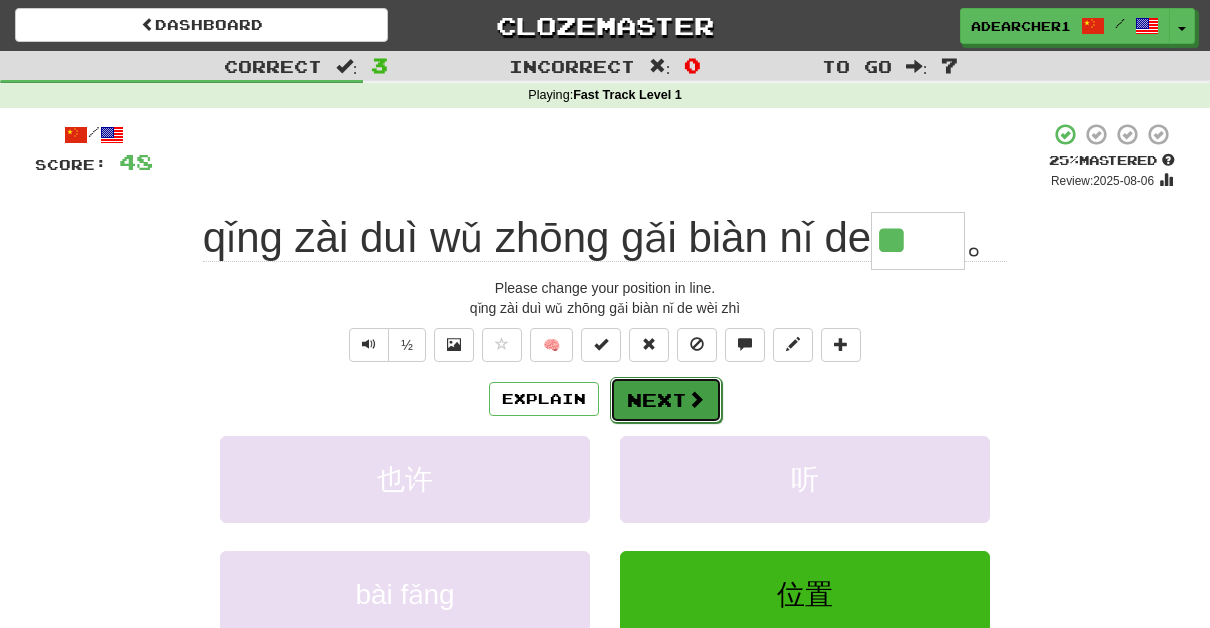 click on "Next" at bounding box center (666, 400) 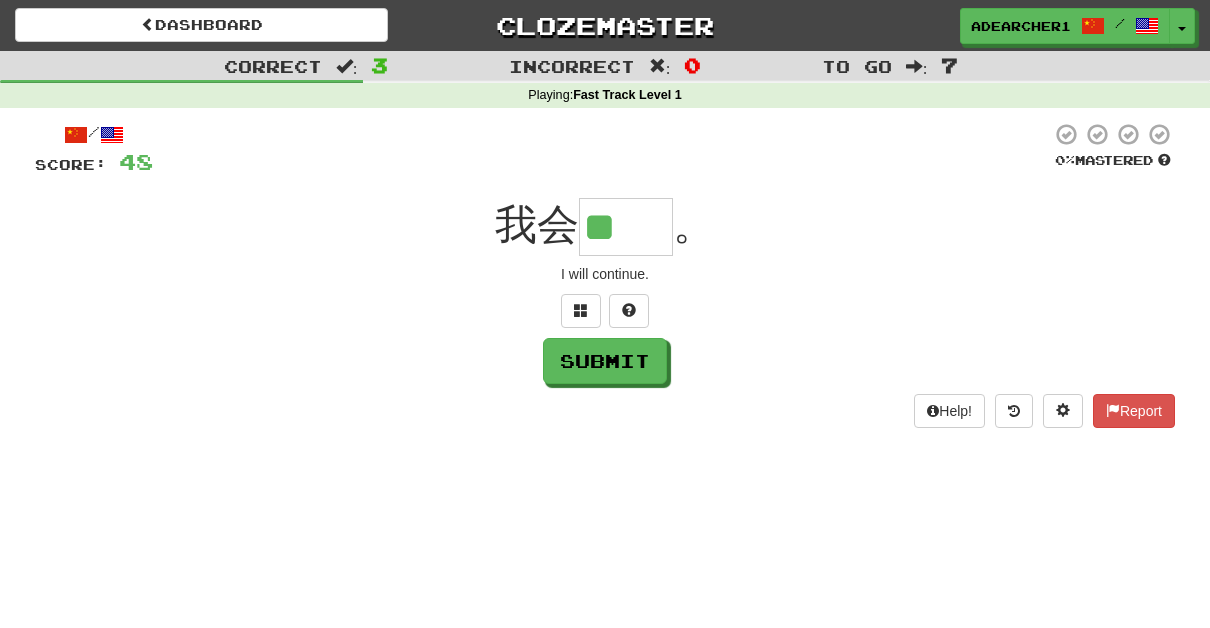 type on "**" 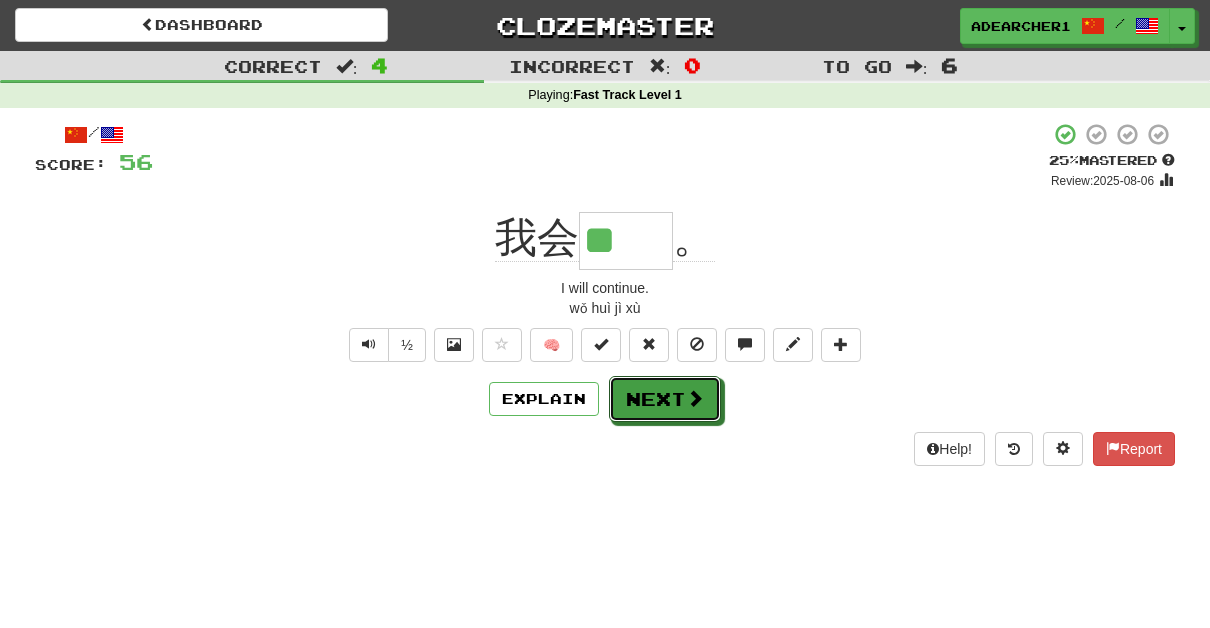 click on "Next" at bounding box center [665, 399] 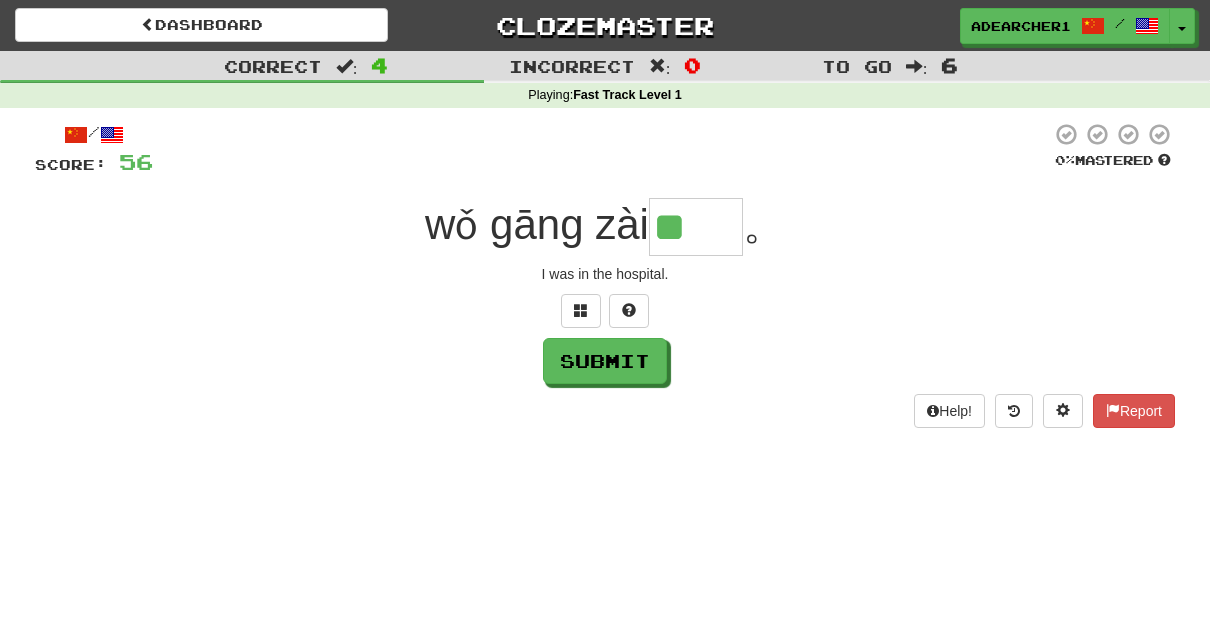 type on "**" 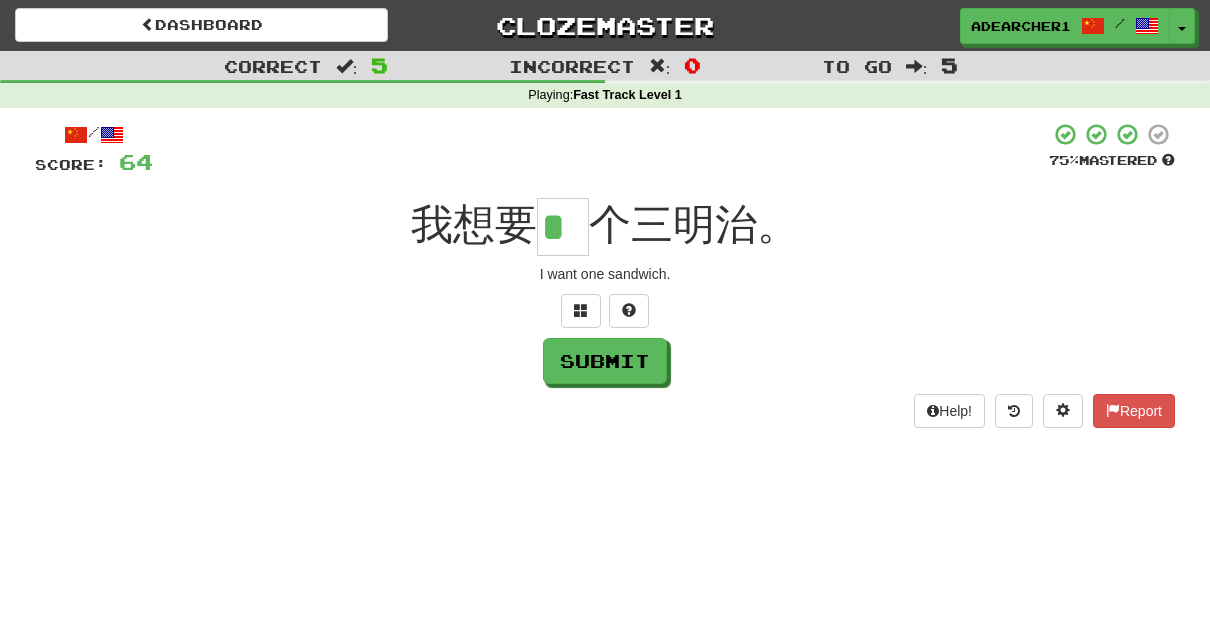 type on "*" 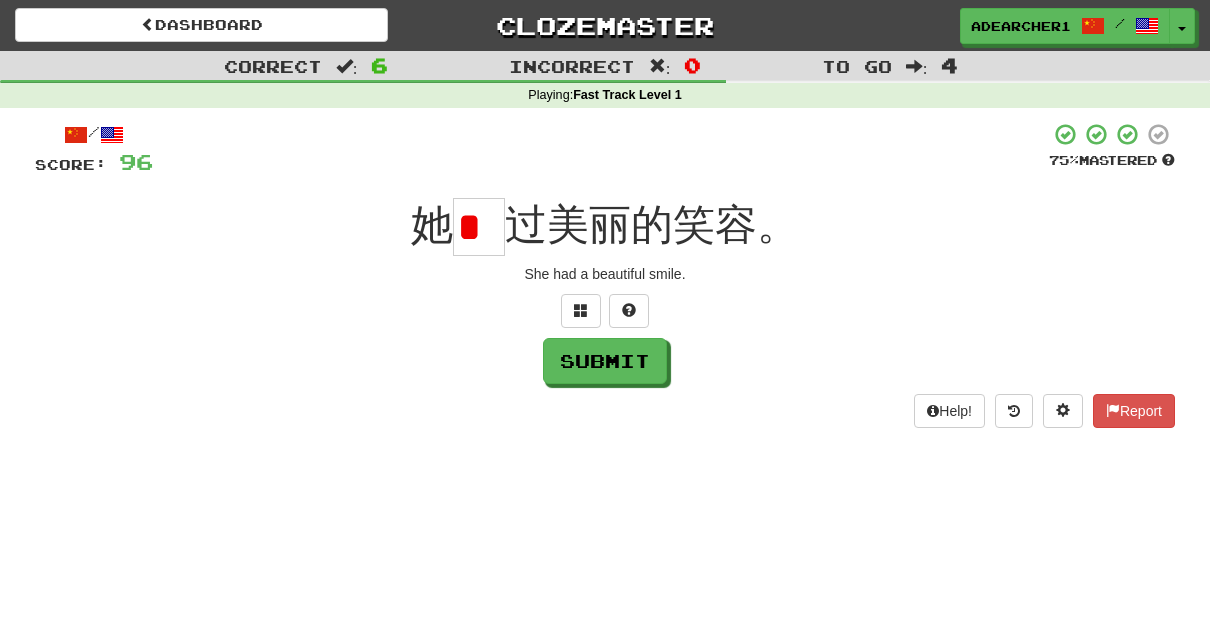 scroll, scrollTop: 0, scrollLeft: 0, axis: both 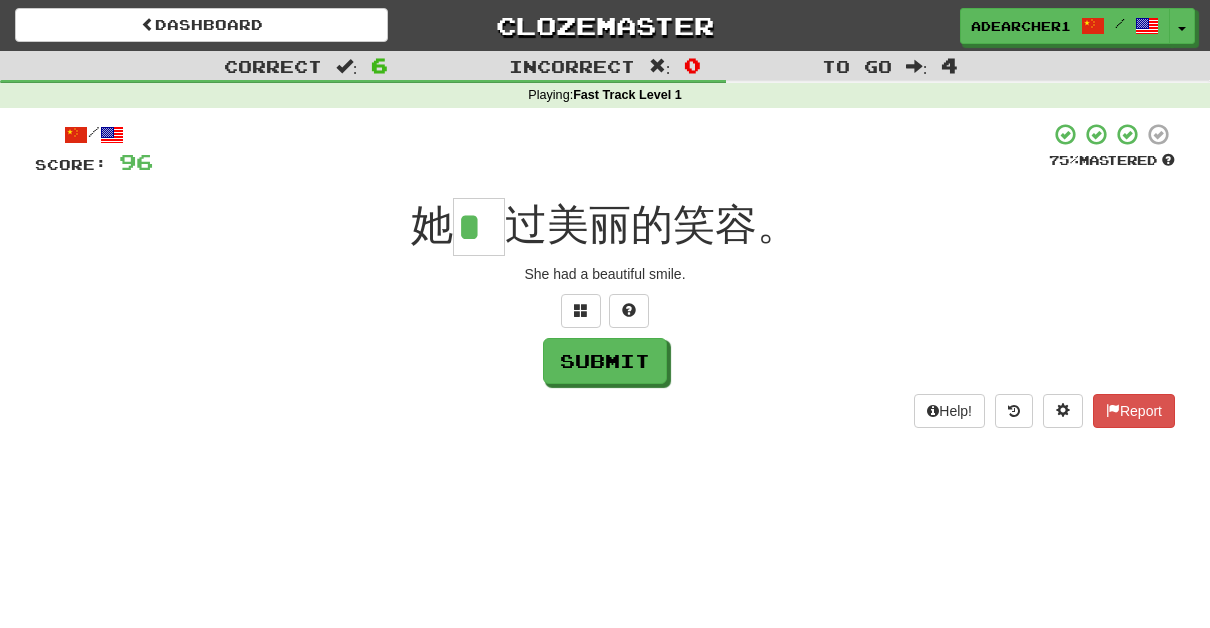 type on "*" 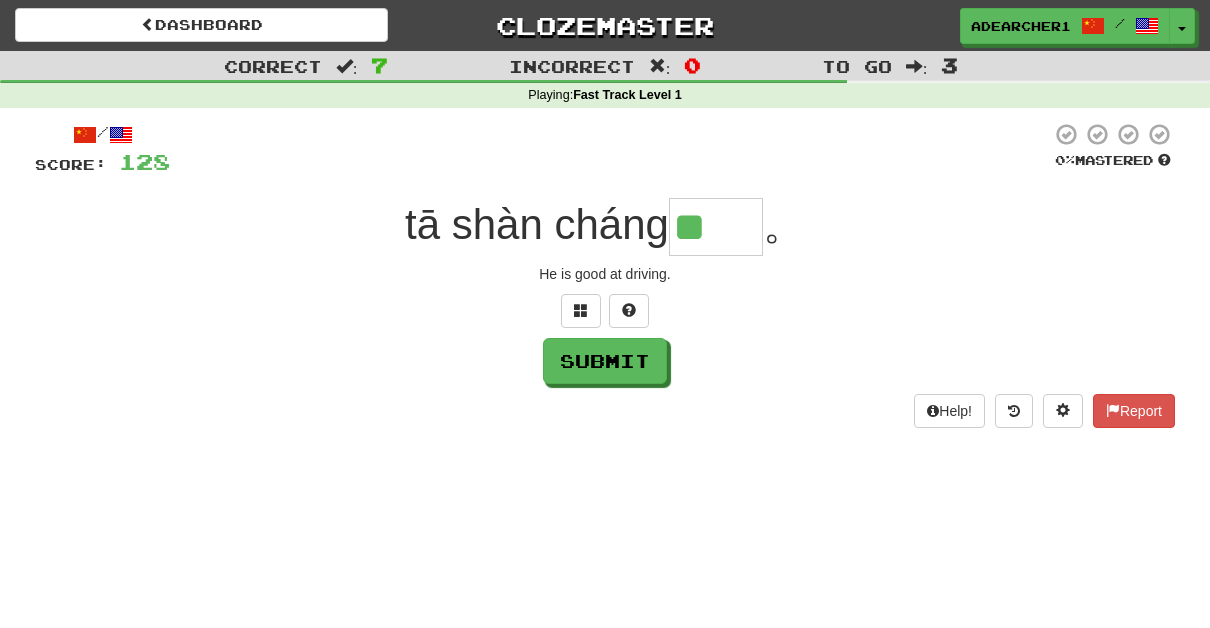 type on "**" 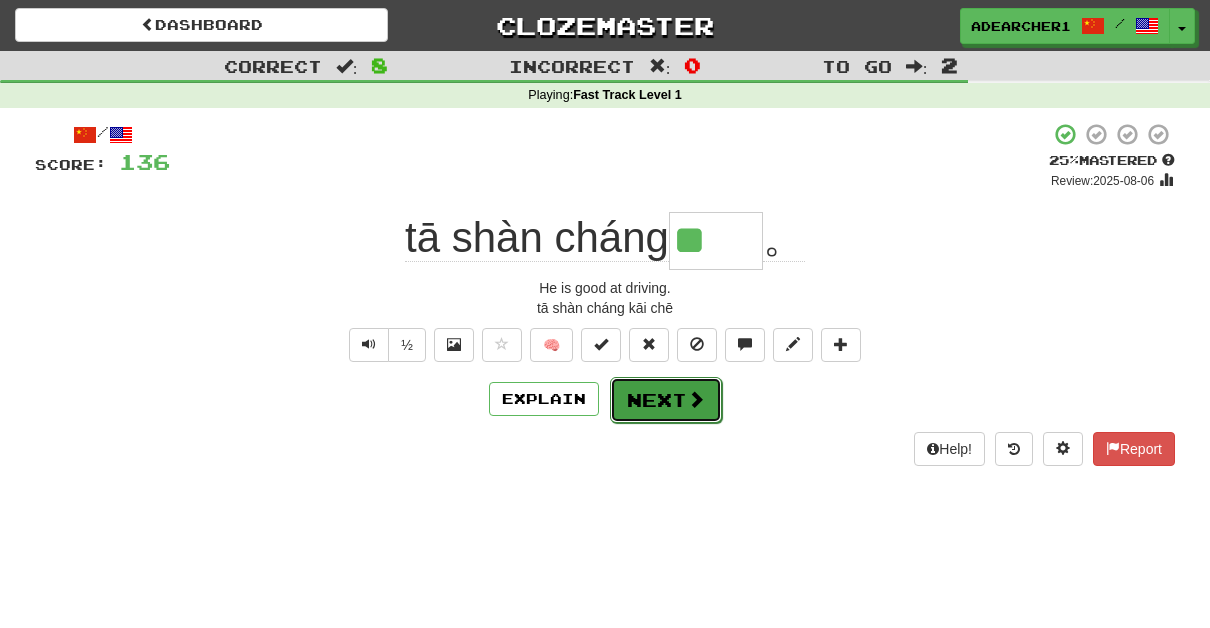 click at bounding box center [696, 399] 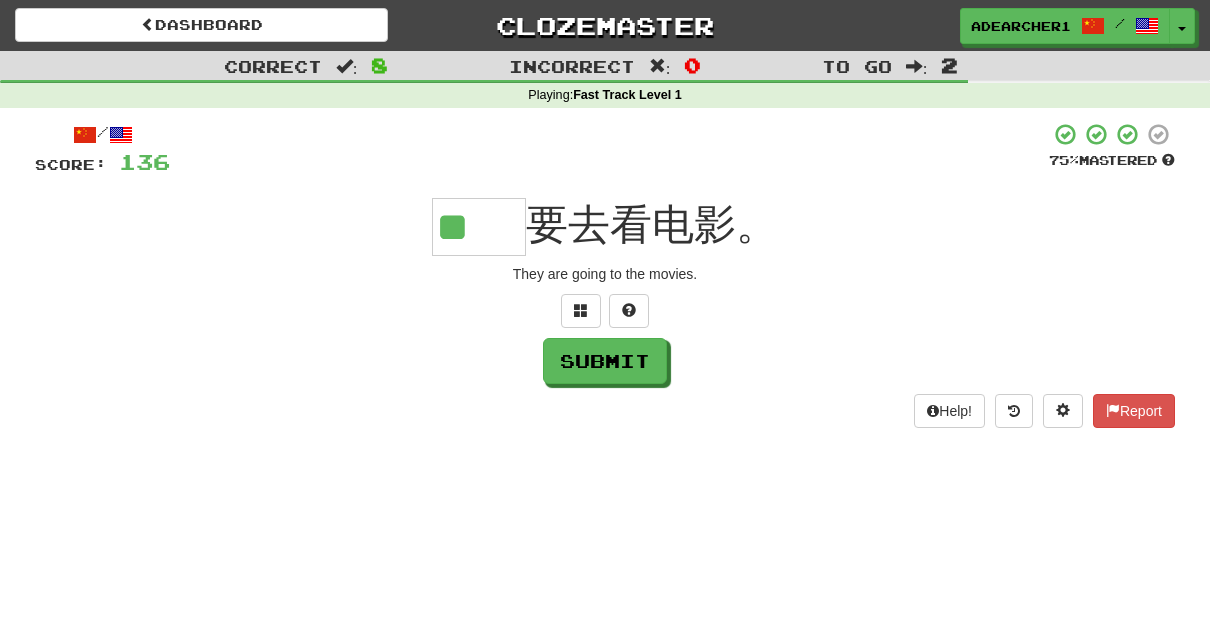 type on "**" 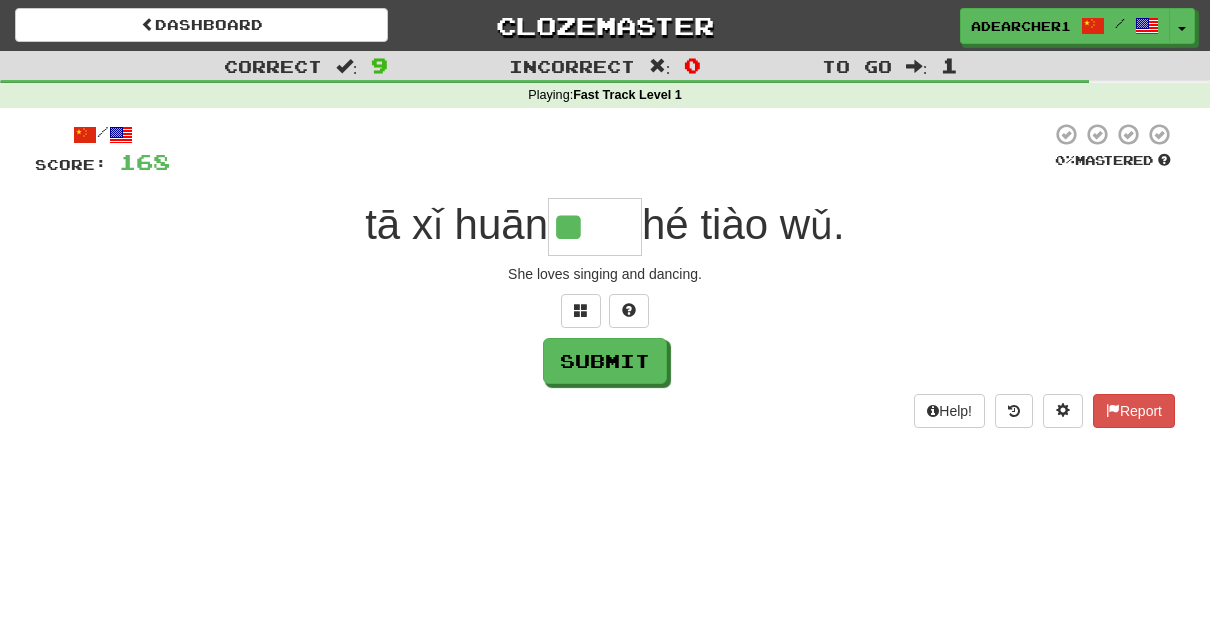 type on "**" 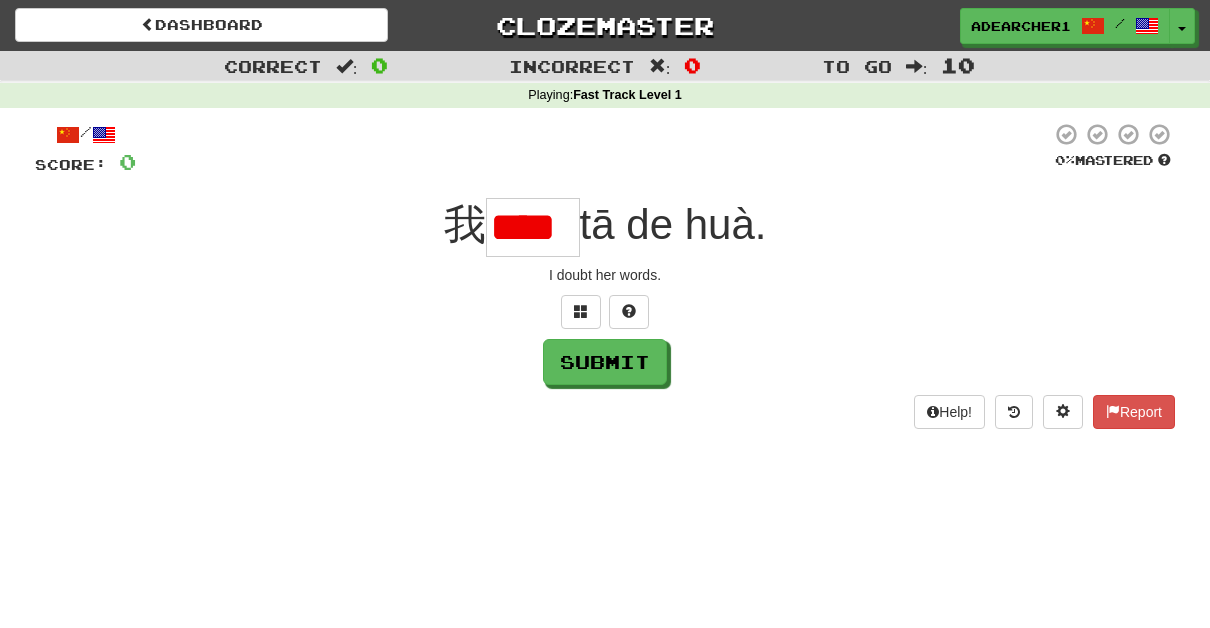 type on "*" 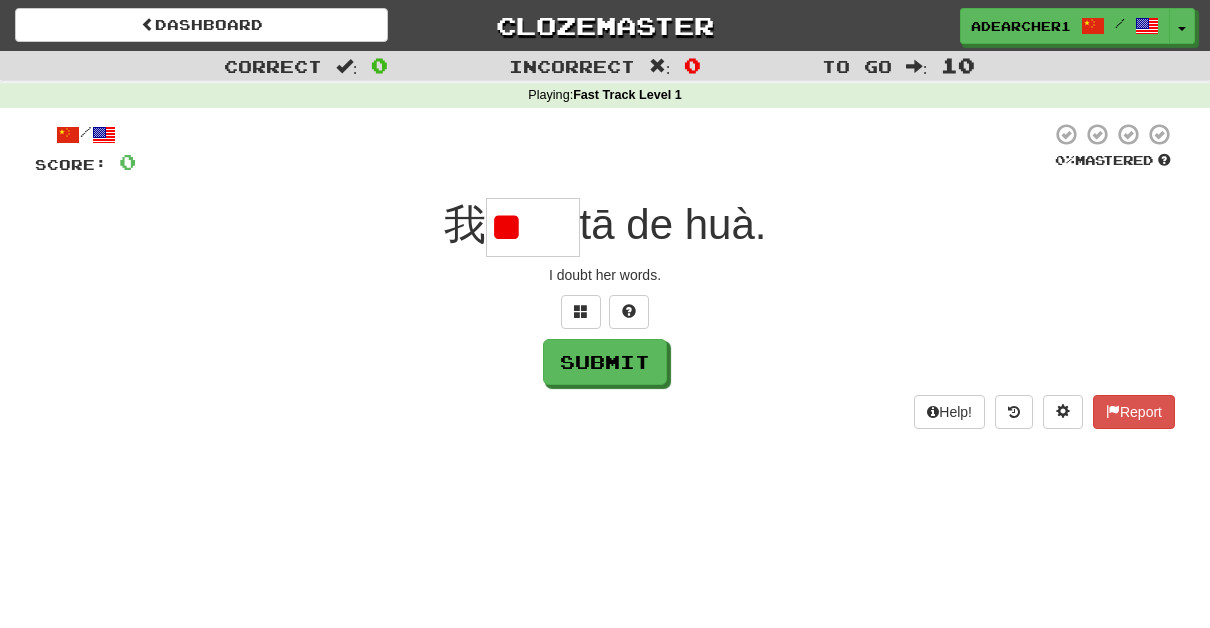 type on "*" 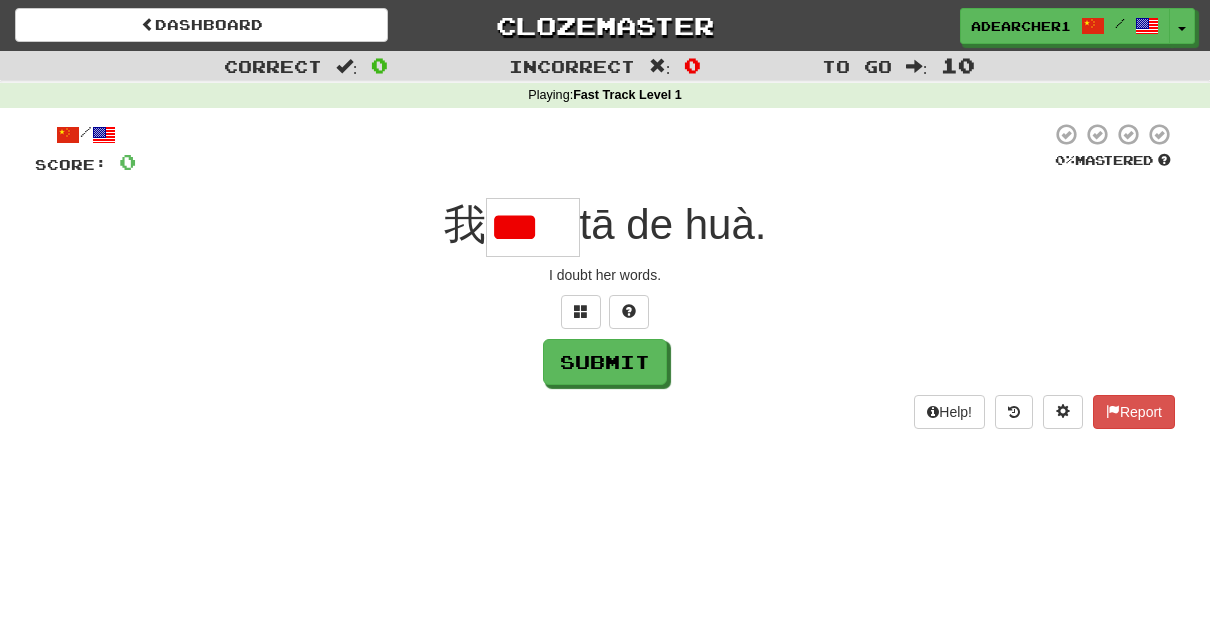 type on "*" 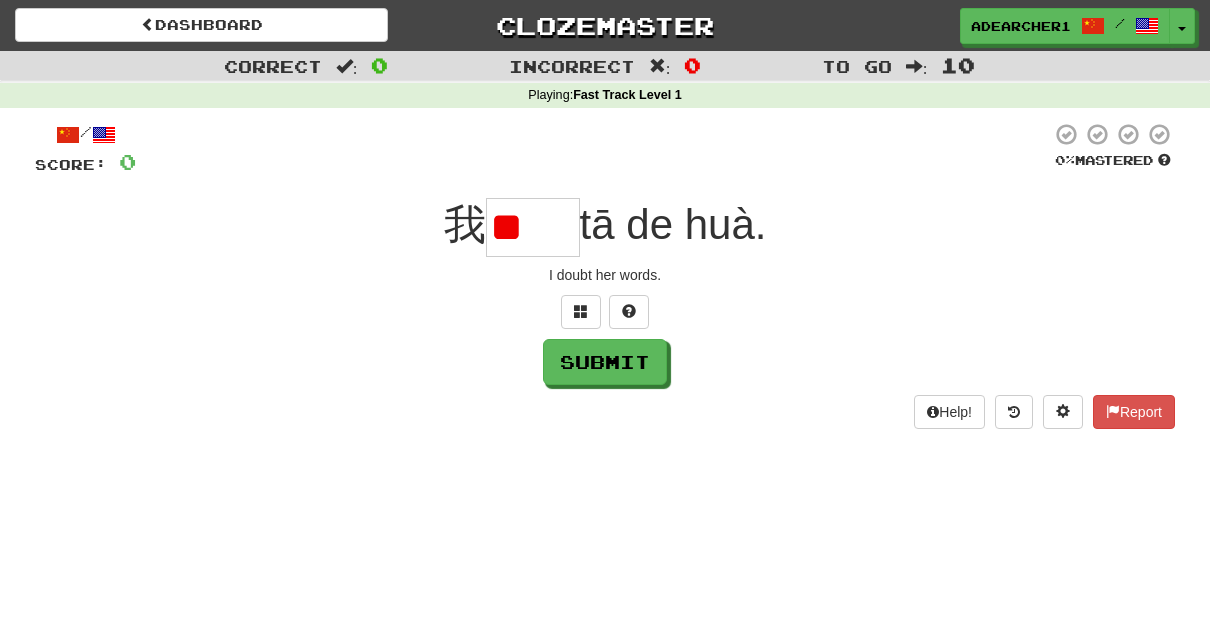 type on "*" 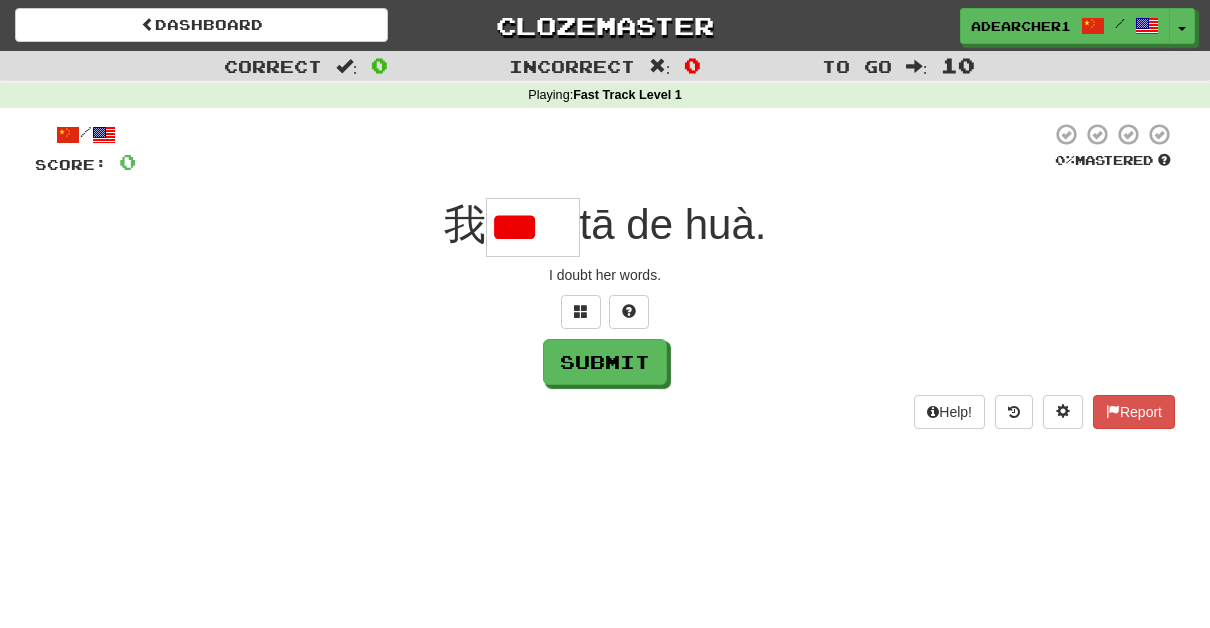 type on "*" 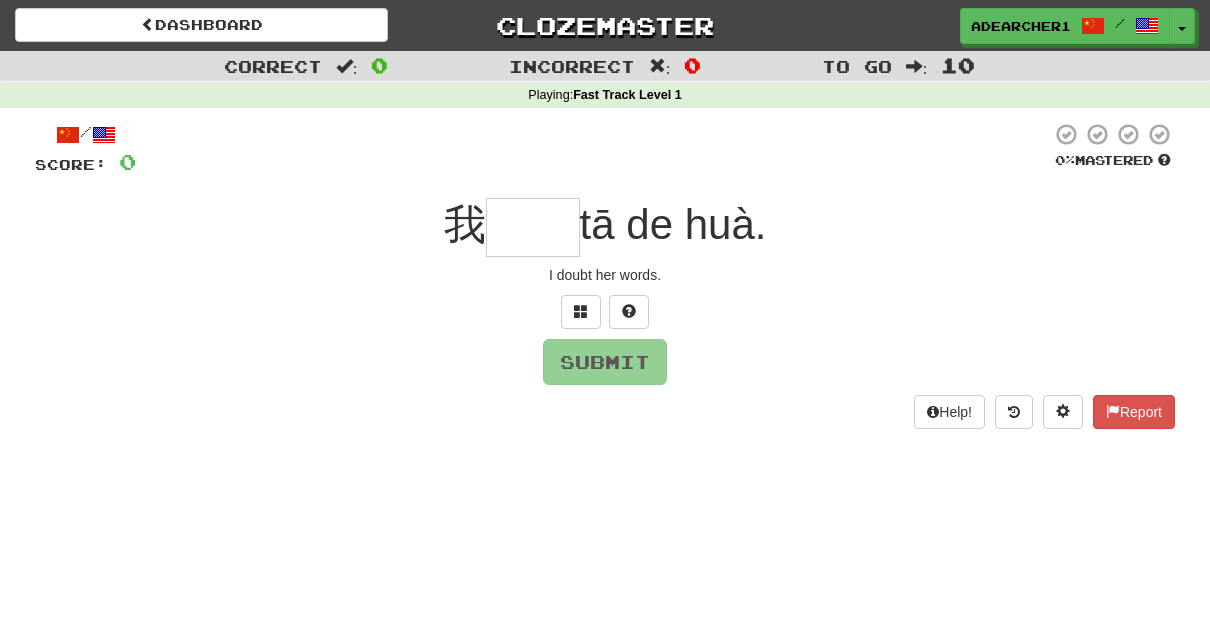 click on "/  Score:   0 0 %  Mastered wǒ tā de huà. I doubt her words. Submit  Help!  Report" at bounding box center (605, 275) 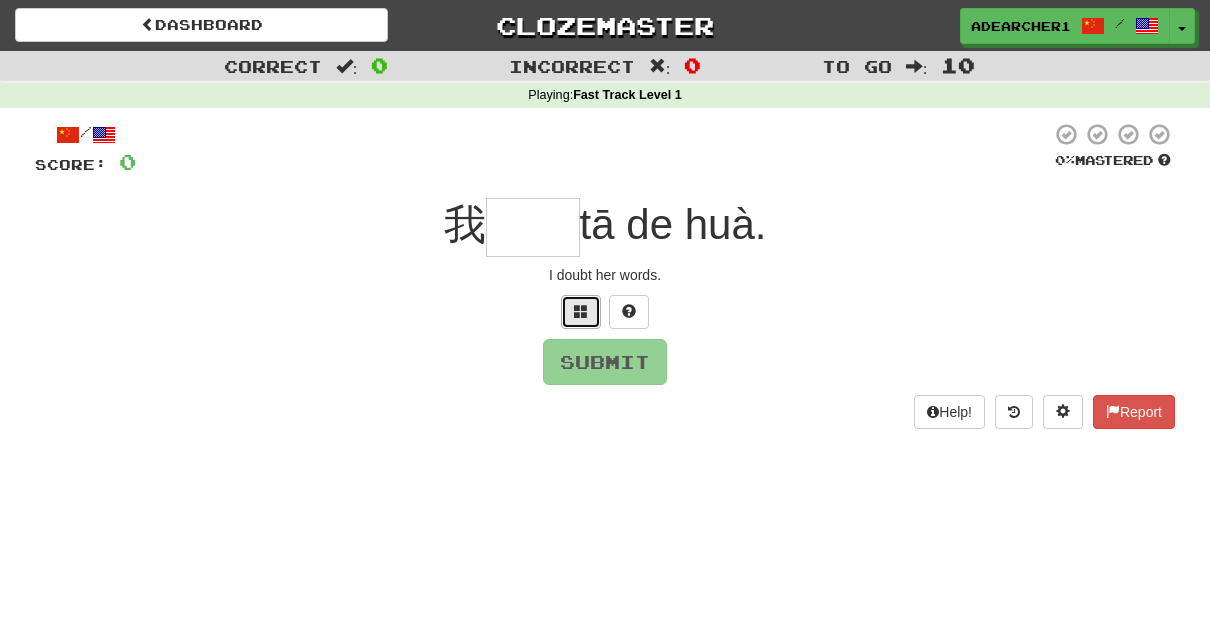 click at bounding box center (581, 311) 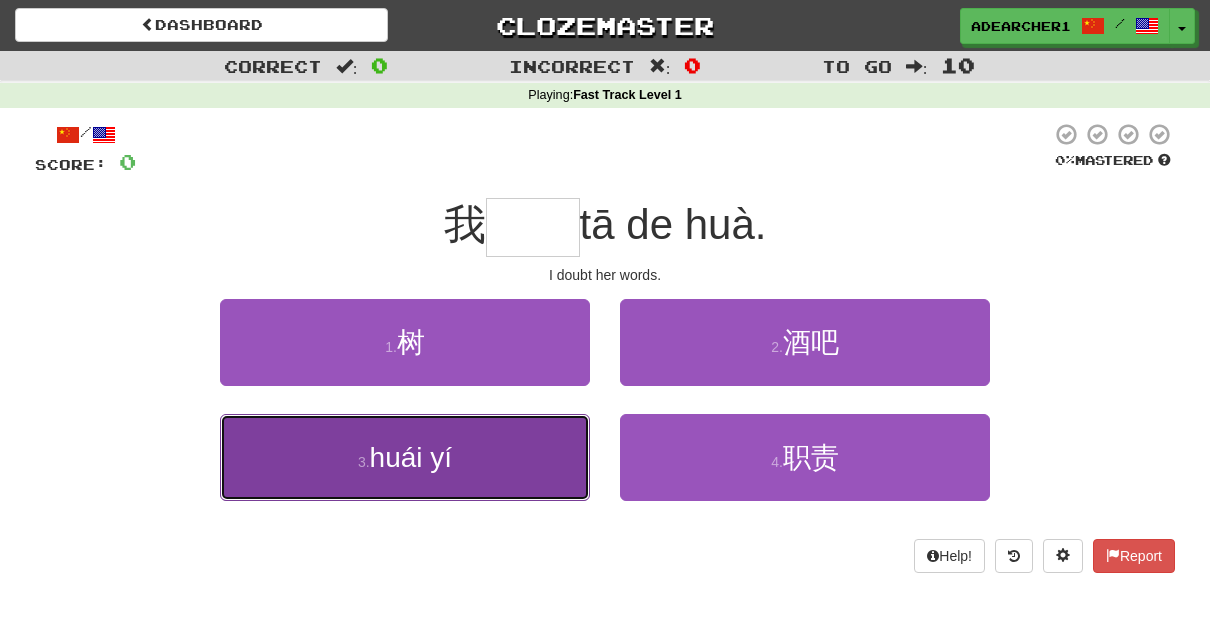 click on "3 .  huái yí" at bounding box center (405, 457) 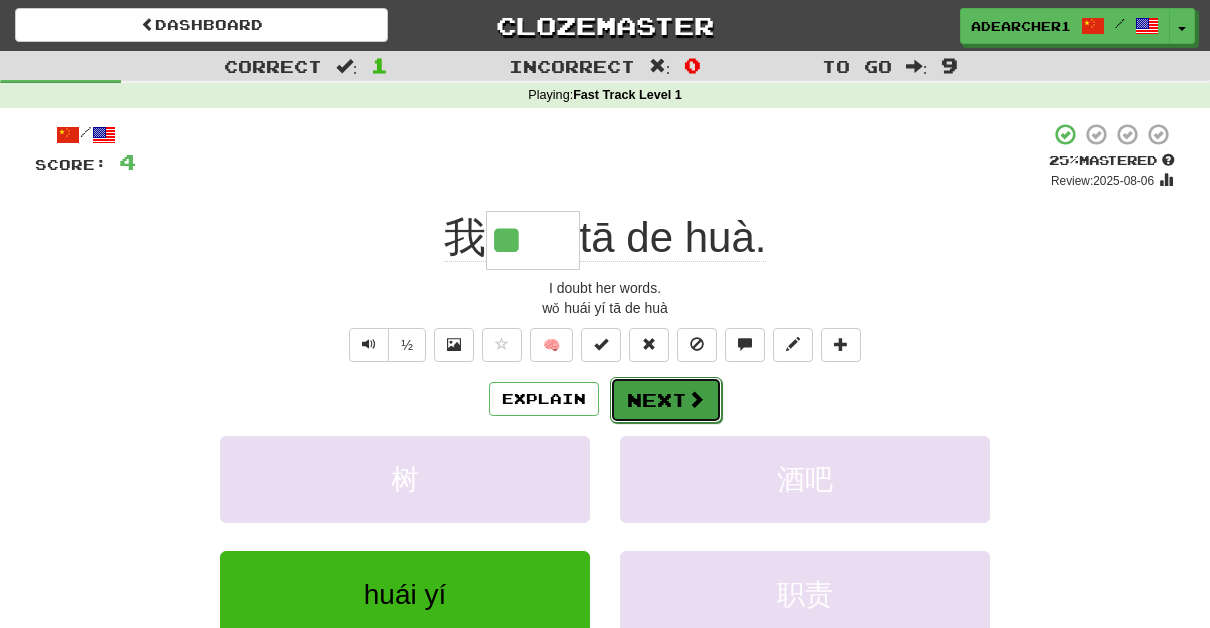 click on "Next" at bounding box center (666, 400) 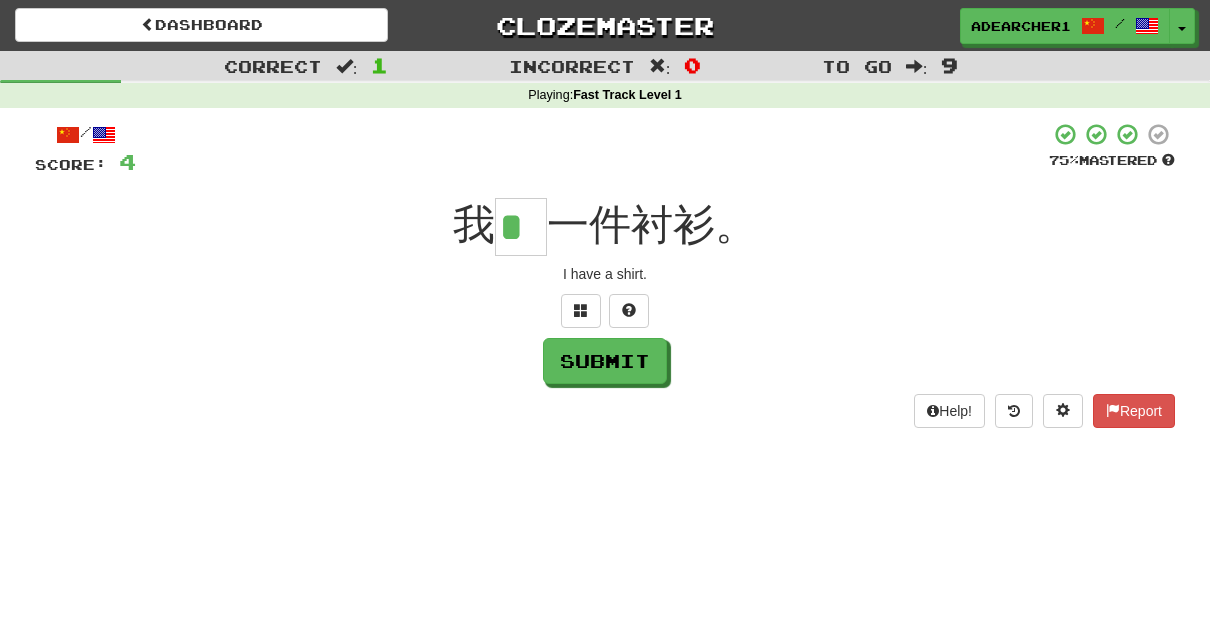 scroll, scrollTop: 0, scrollLeft: 0, axis: both 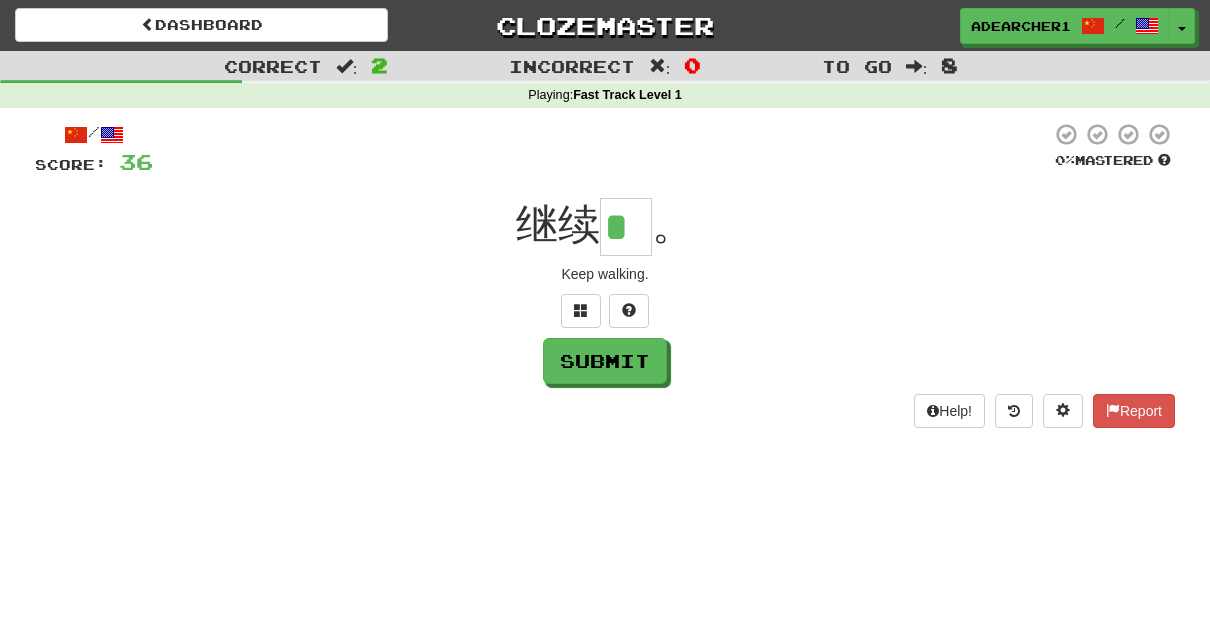 type on "*" 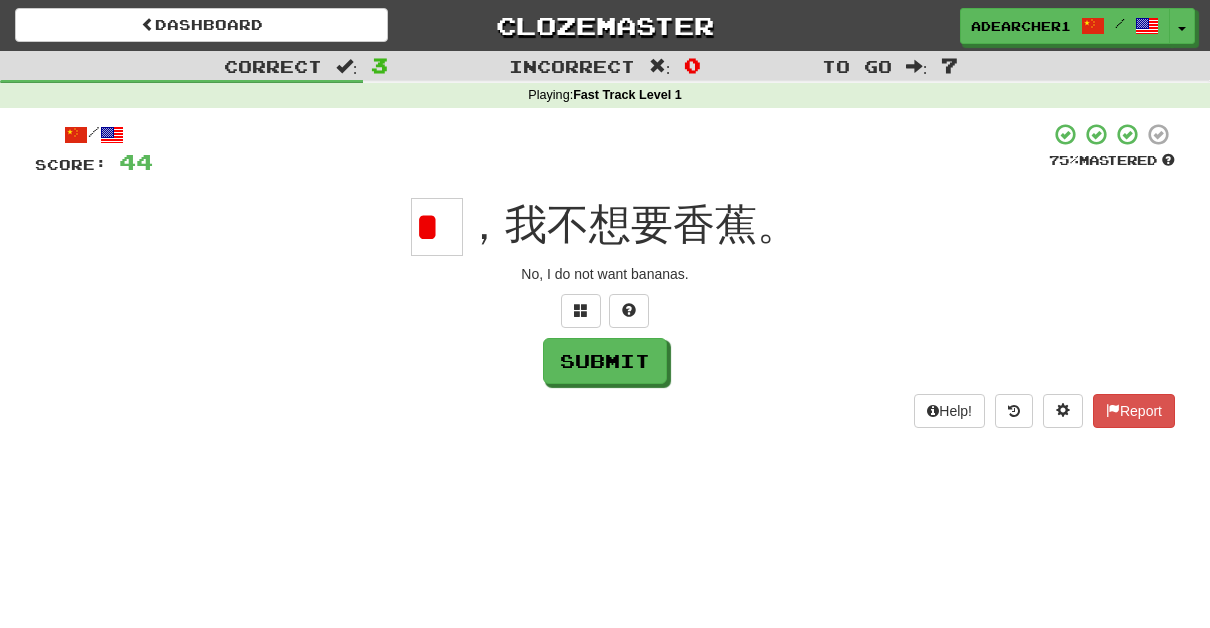 scroll, scrollTop: 0, scrollLeft: 0, axis: both 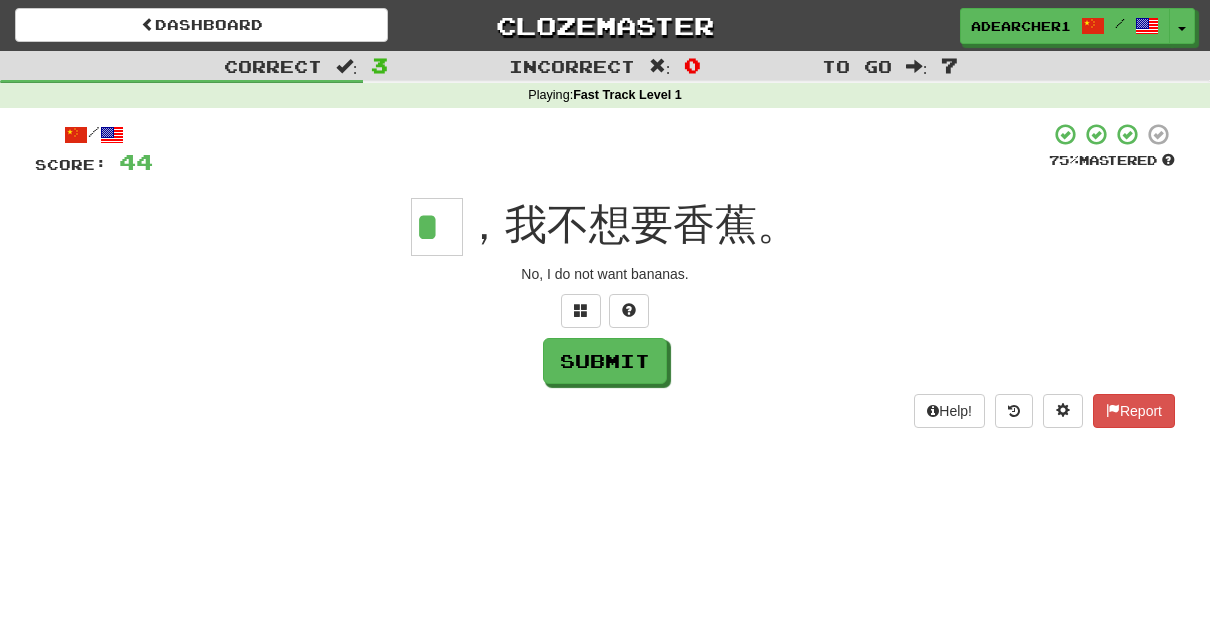 type on "*" 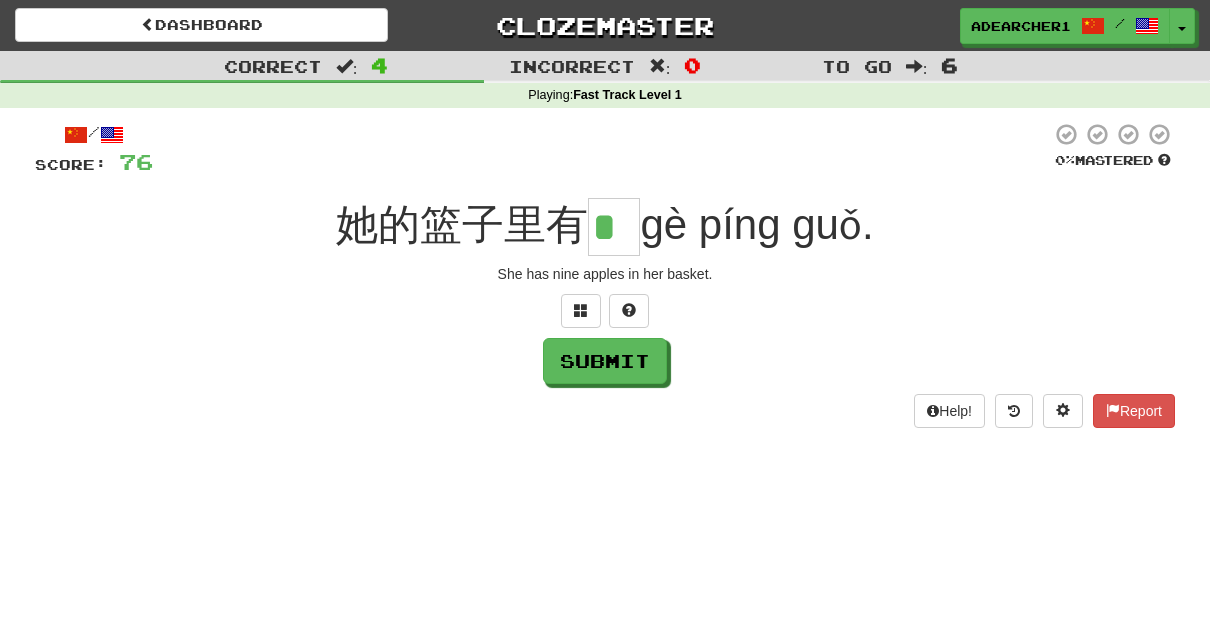 type on "*" 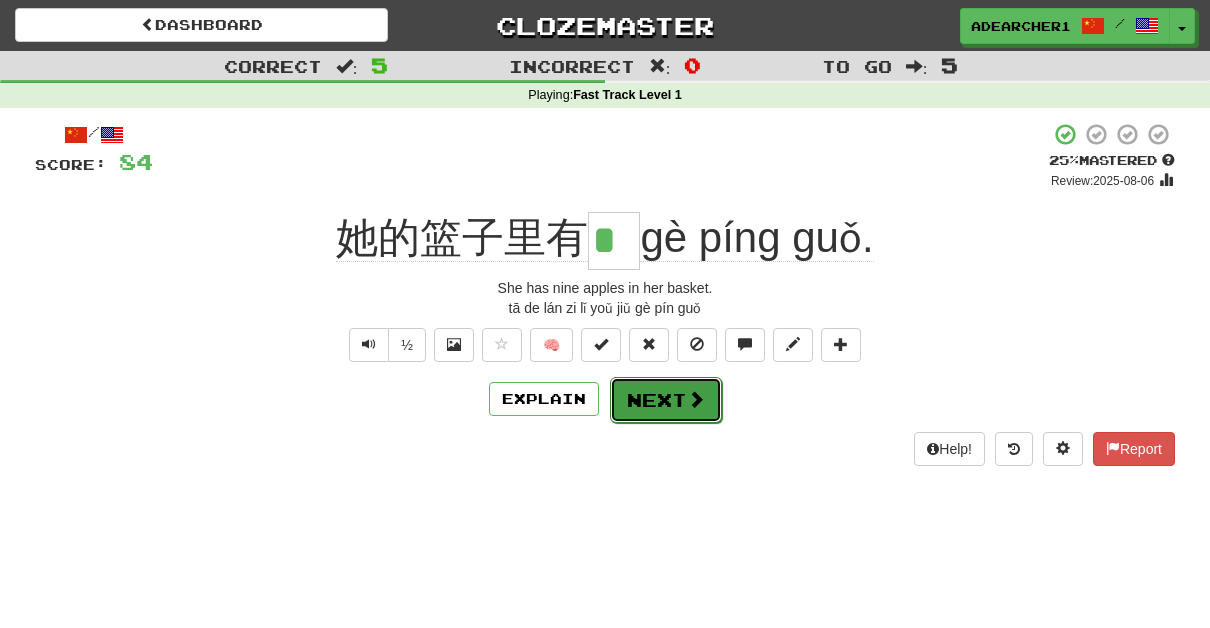 click on "Next" at bounding box center (666, 400) 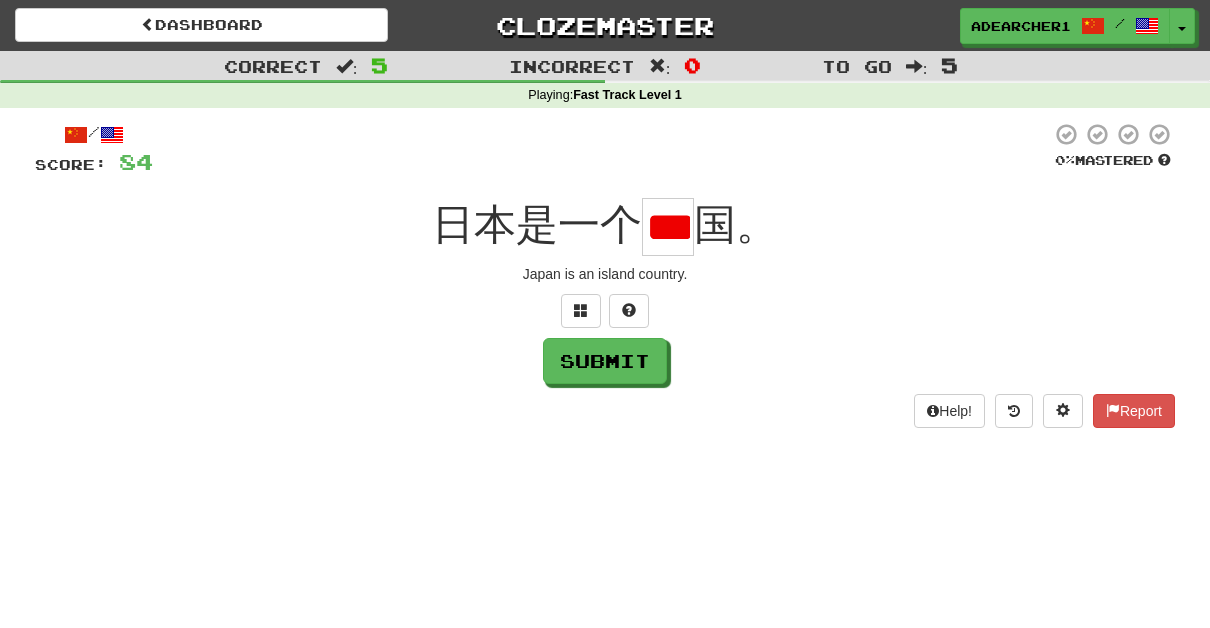 scroll, scrollTop: 0, scrollLeft: 32, axis: horizontal 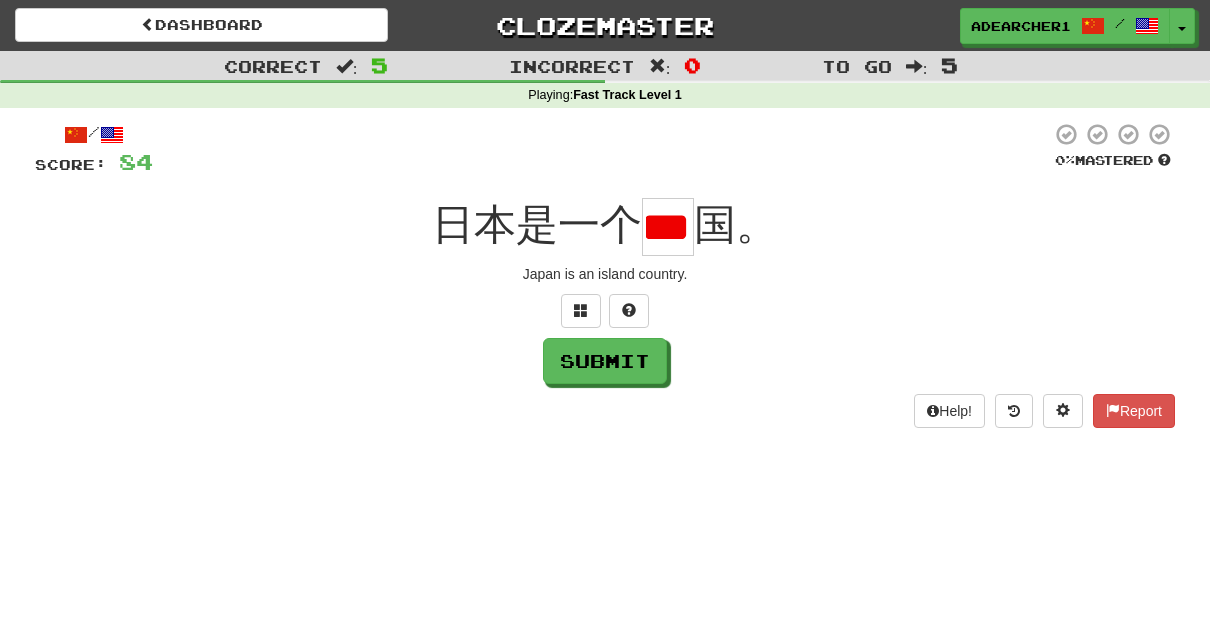 type on "*" 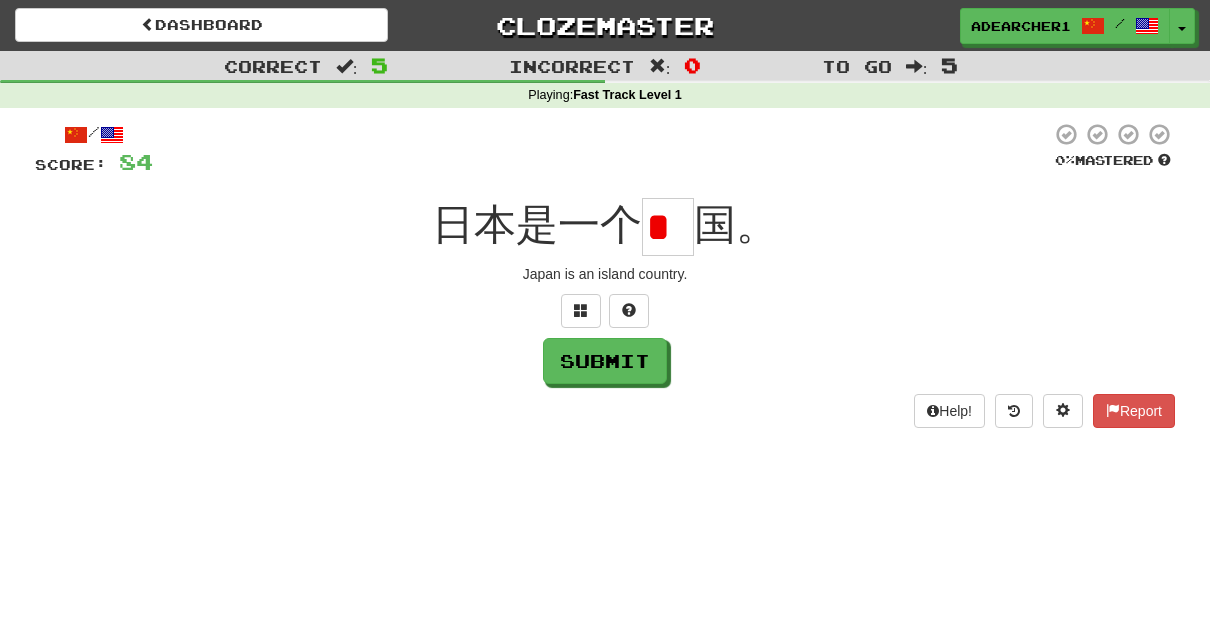 scroll, scrollTop: 0, scrollLeft: 0, axis: both 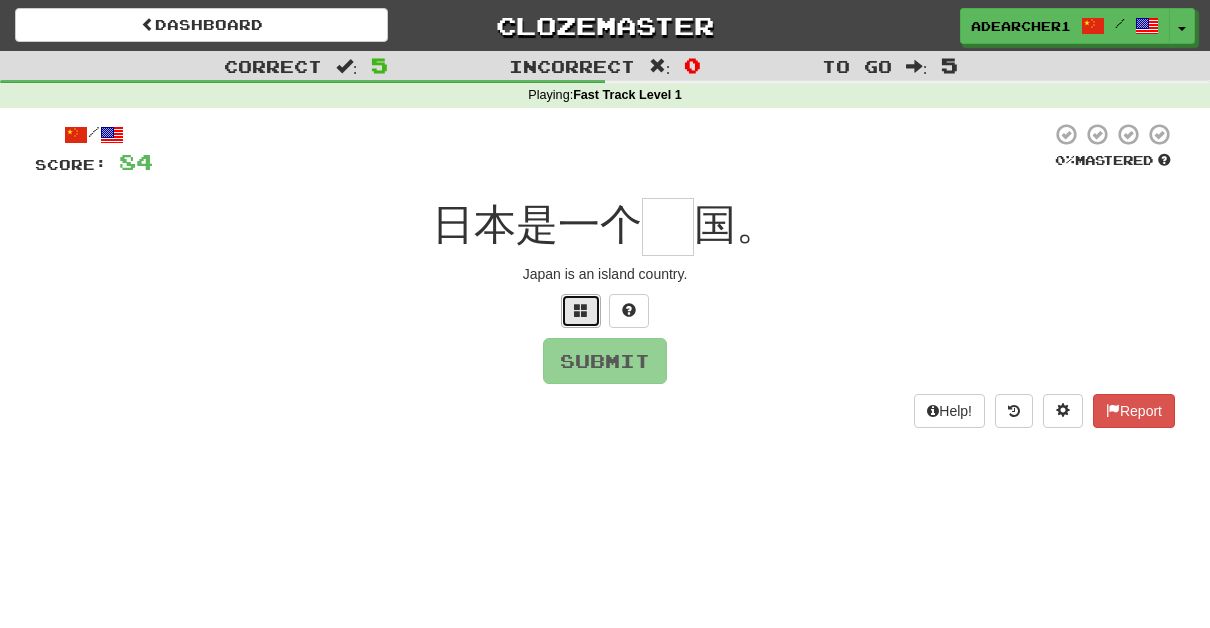 click at bounding box center (581, 310) 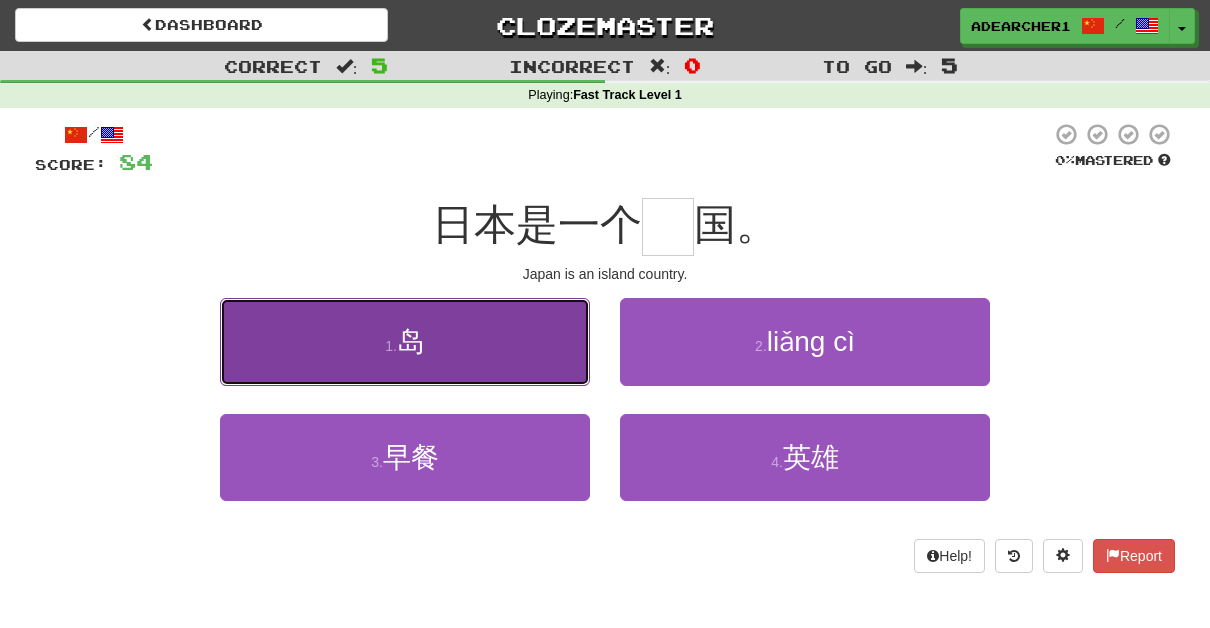 click on "1 .  dǎo" at bounding box center [405, 341] 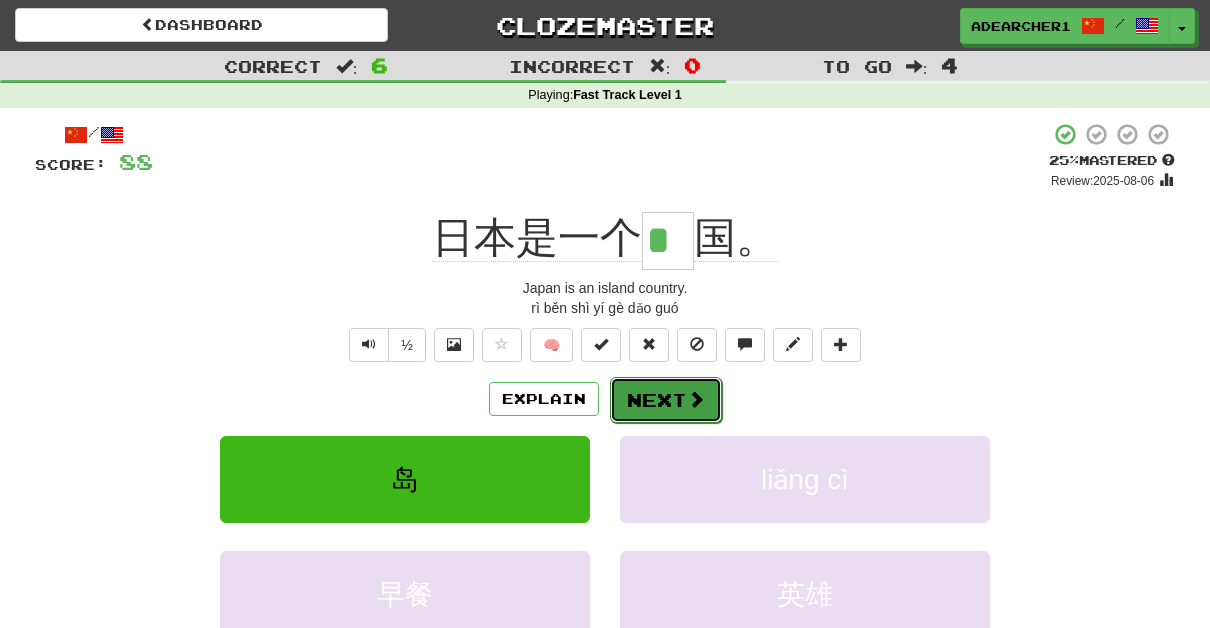 click on "Next" at bounding box center (666, 400) 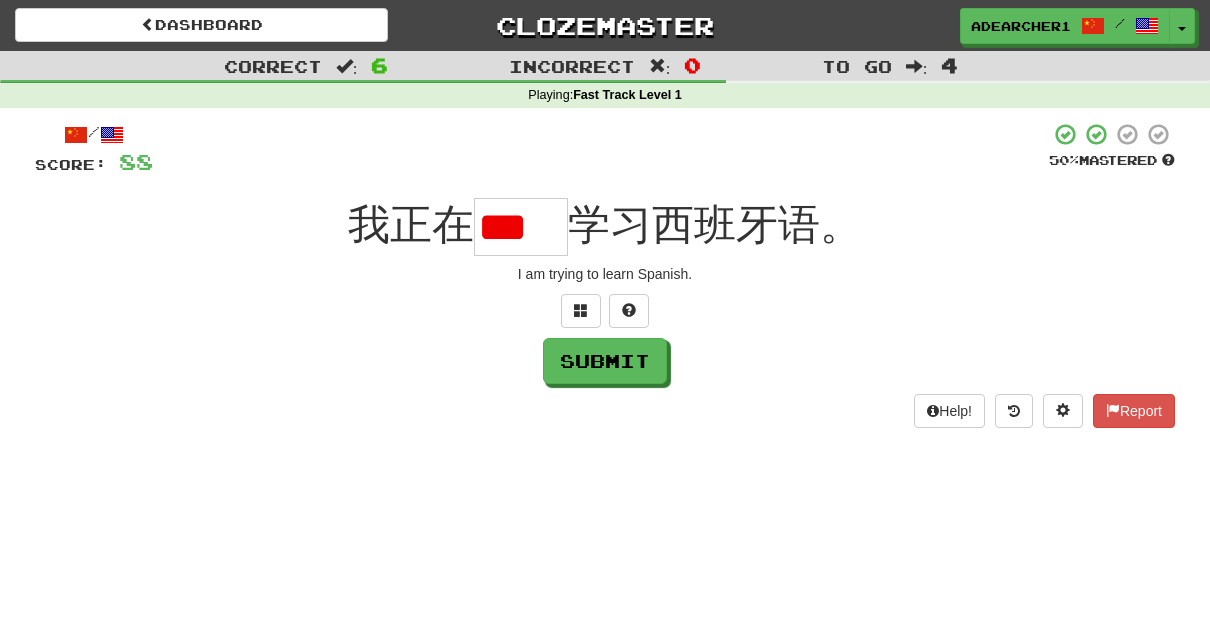 type on "*" 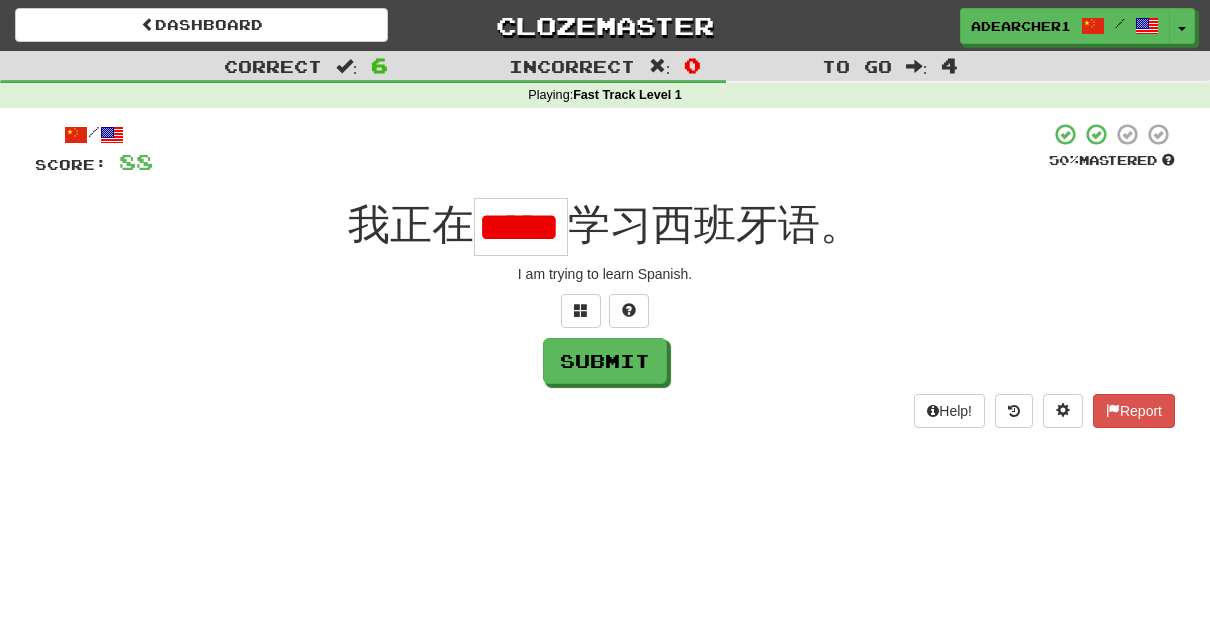 scroll, scrollTop: 0, scrollLeft: 28, axis: horizontal 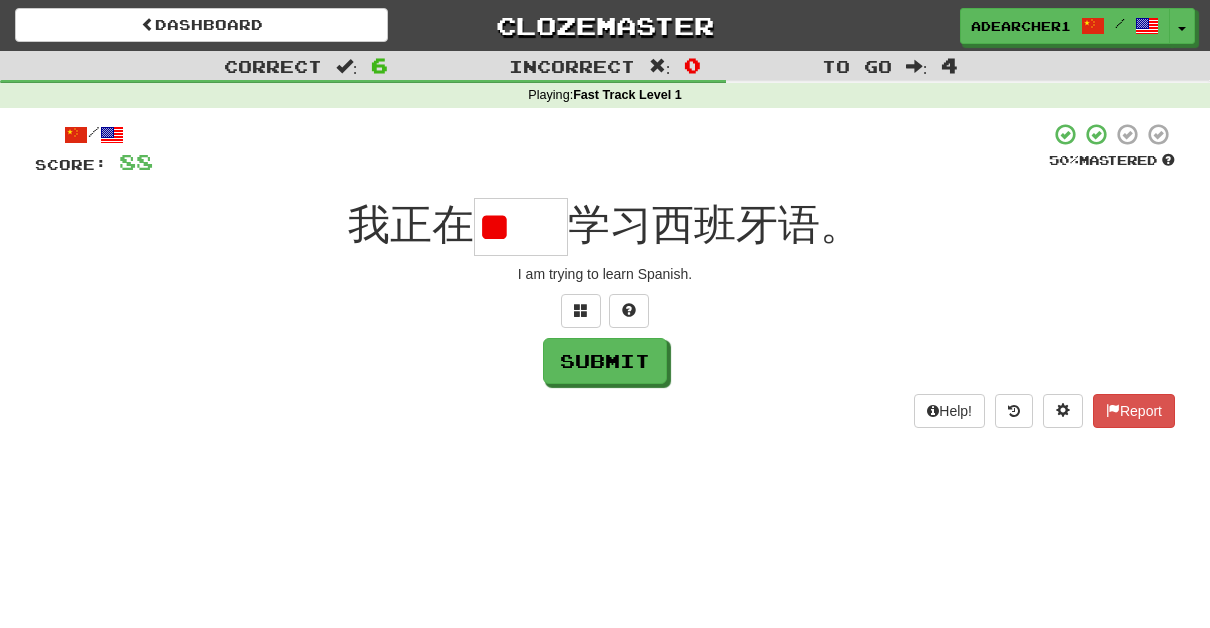 type on "*" 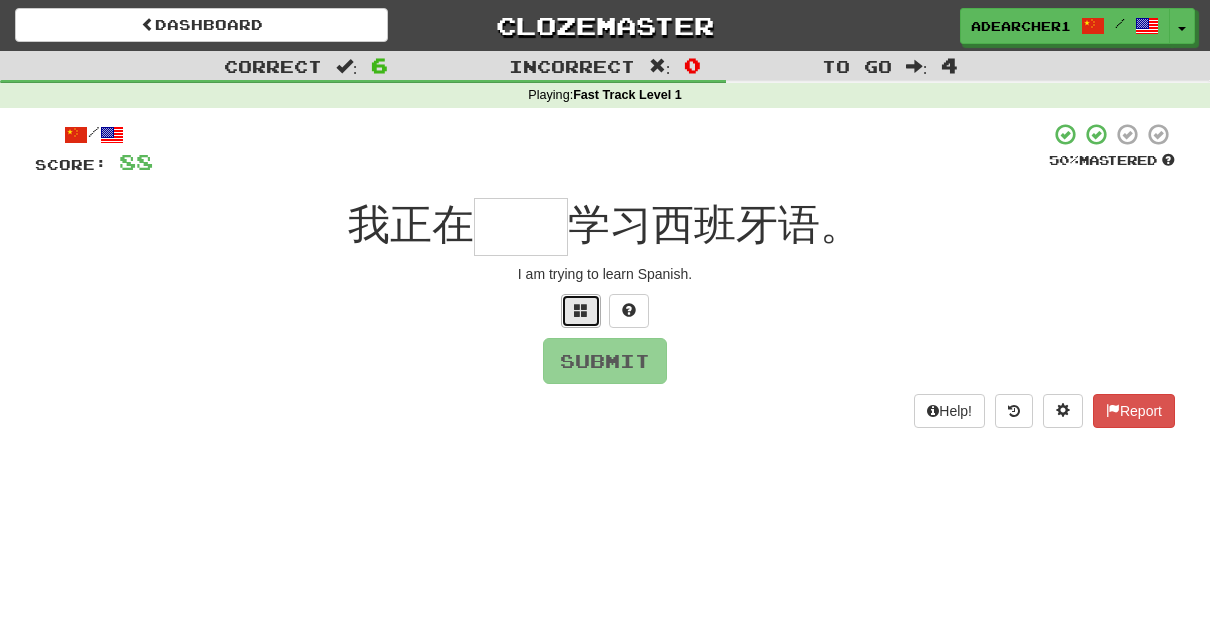 click at bounding box center (581, 311) 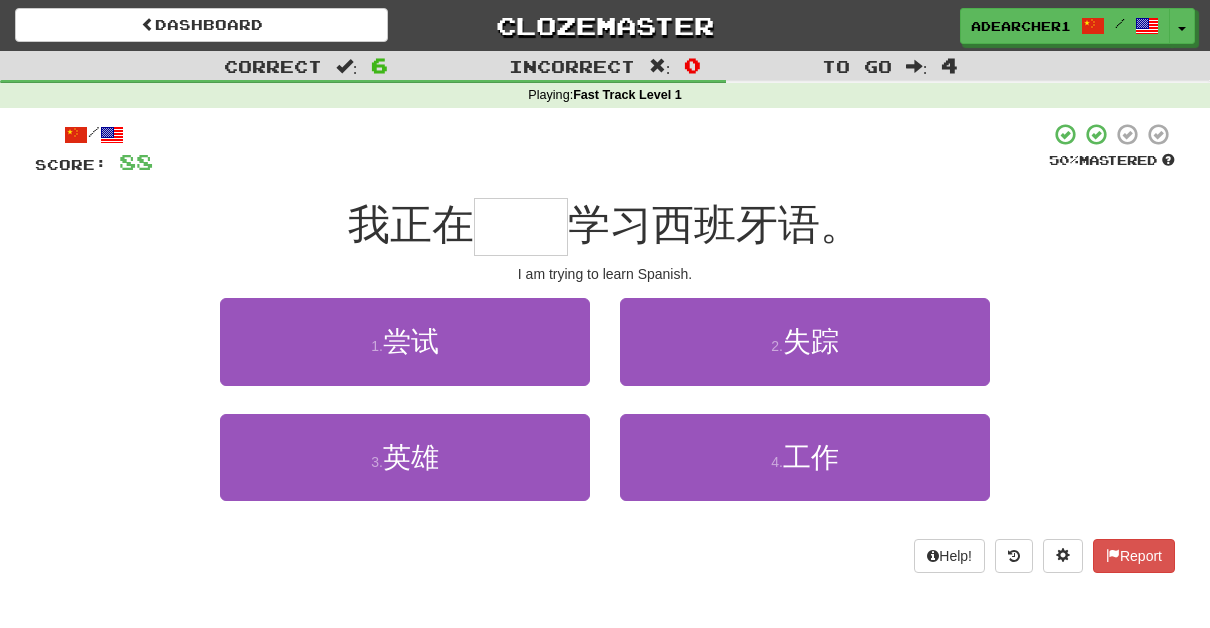 click at bounding box center (521, 227) 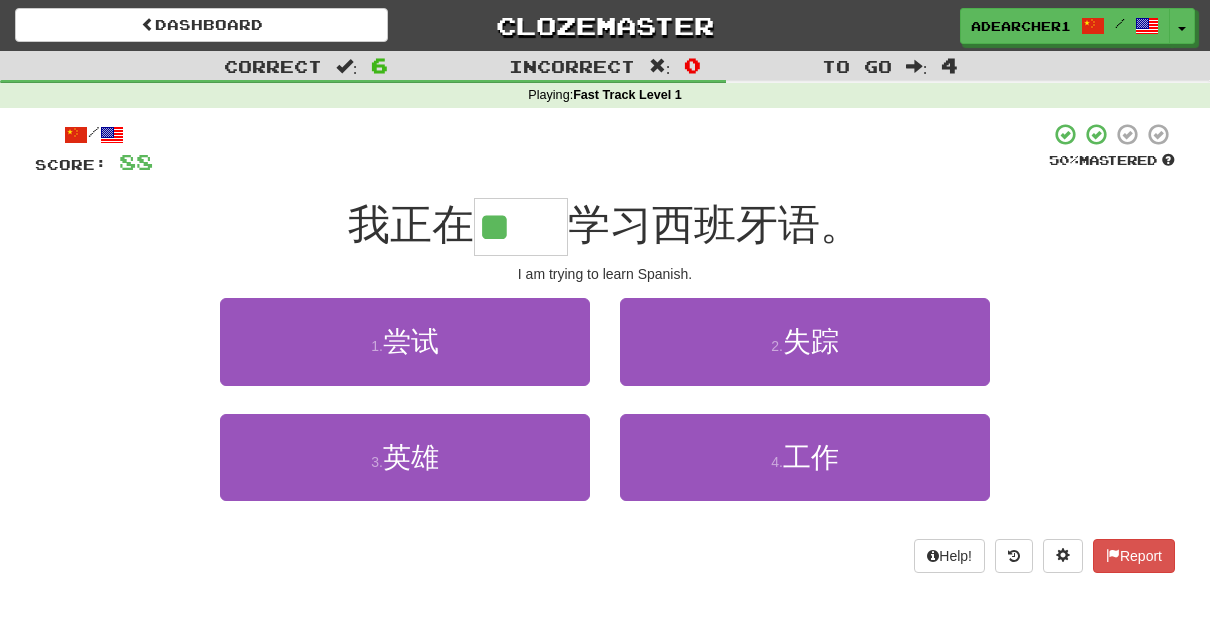 scroll, scrollTop: 0, scrollLeft: 0, axis: both 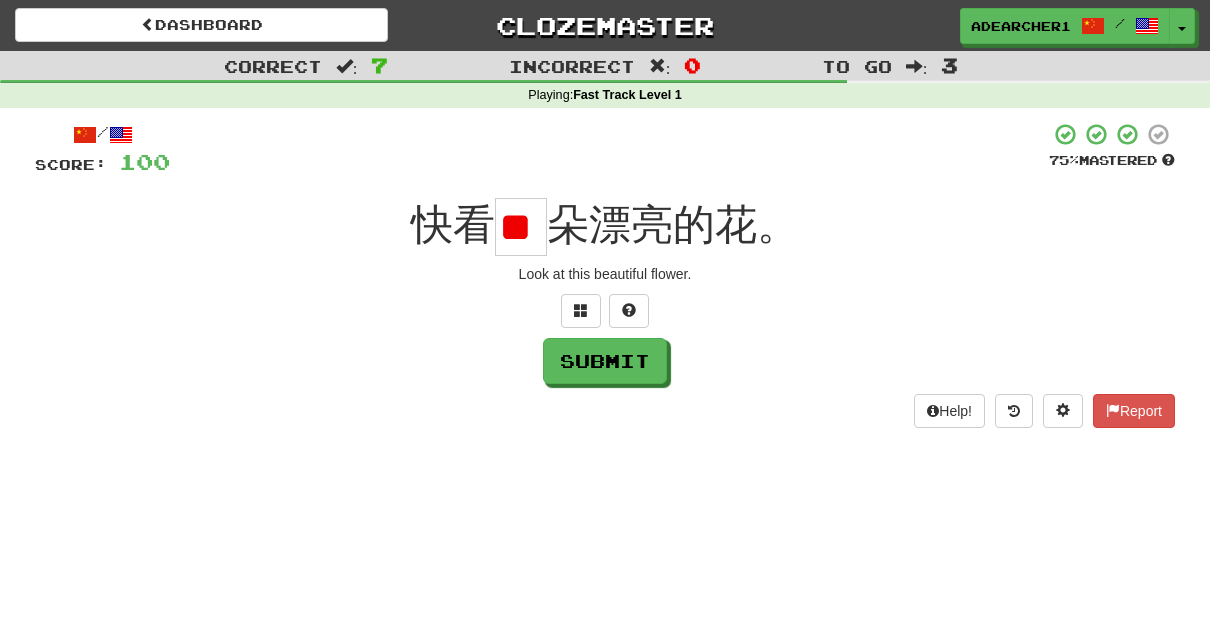 type on "*" 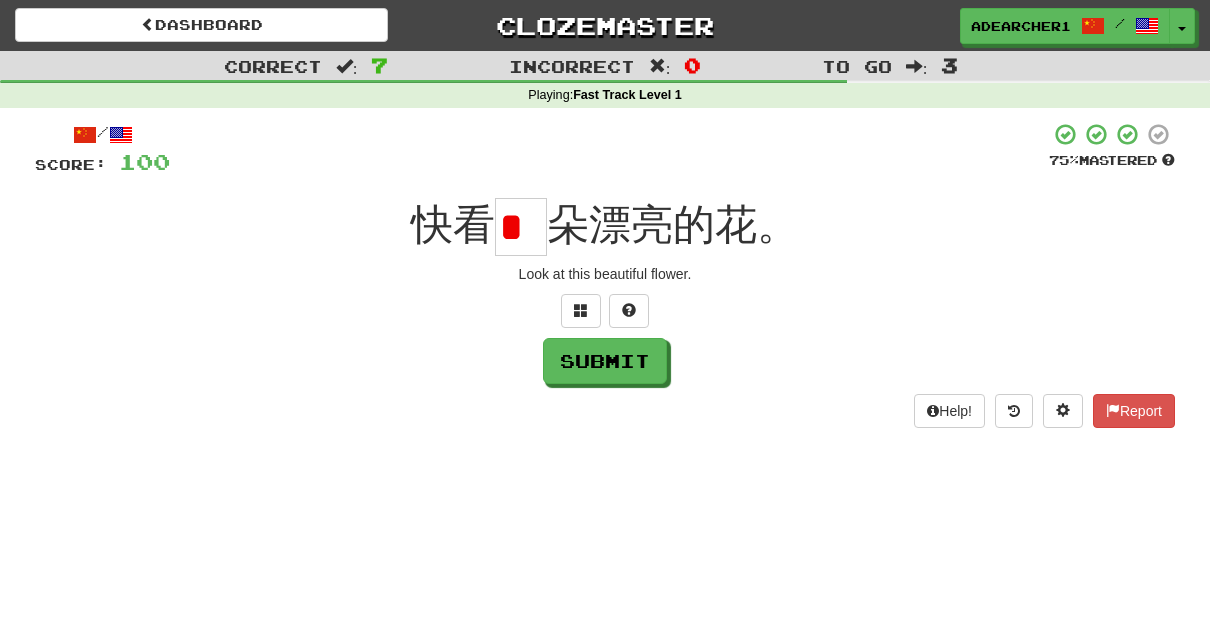 scroll, scrollTop: 0, scrollLeft: 0, axis: both 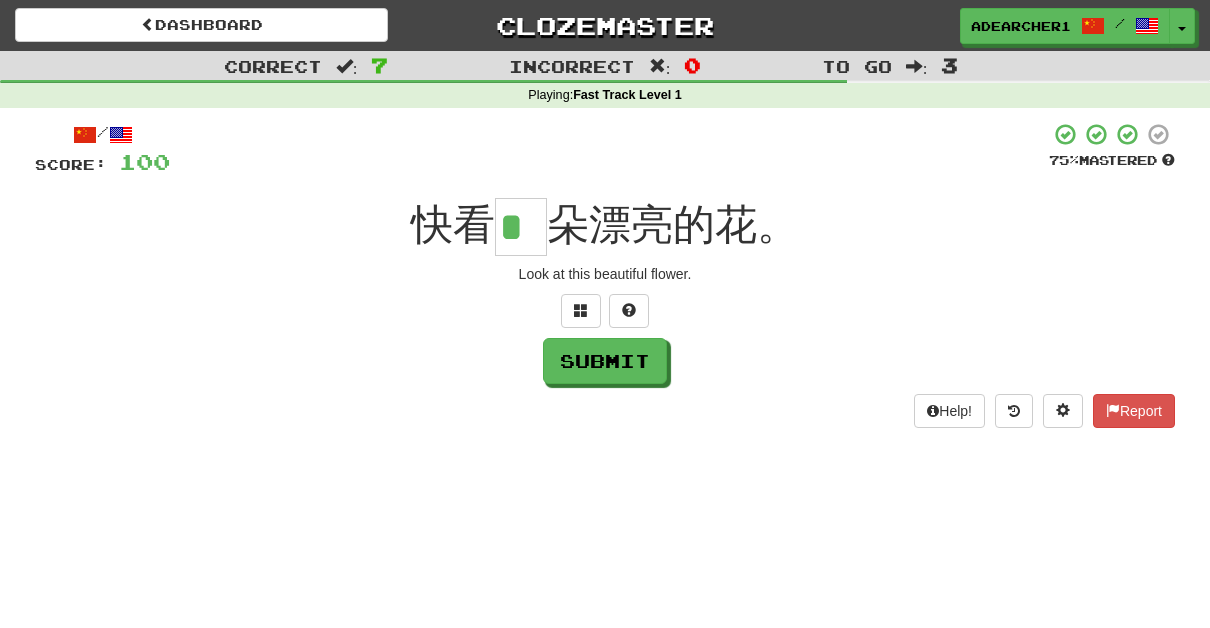 type on "*" 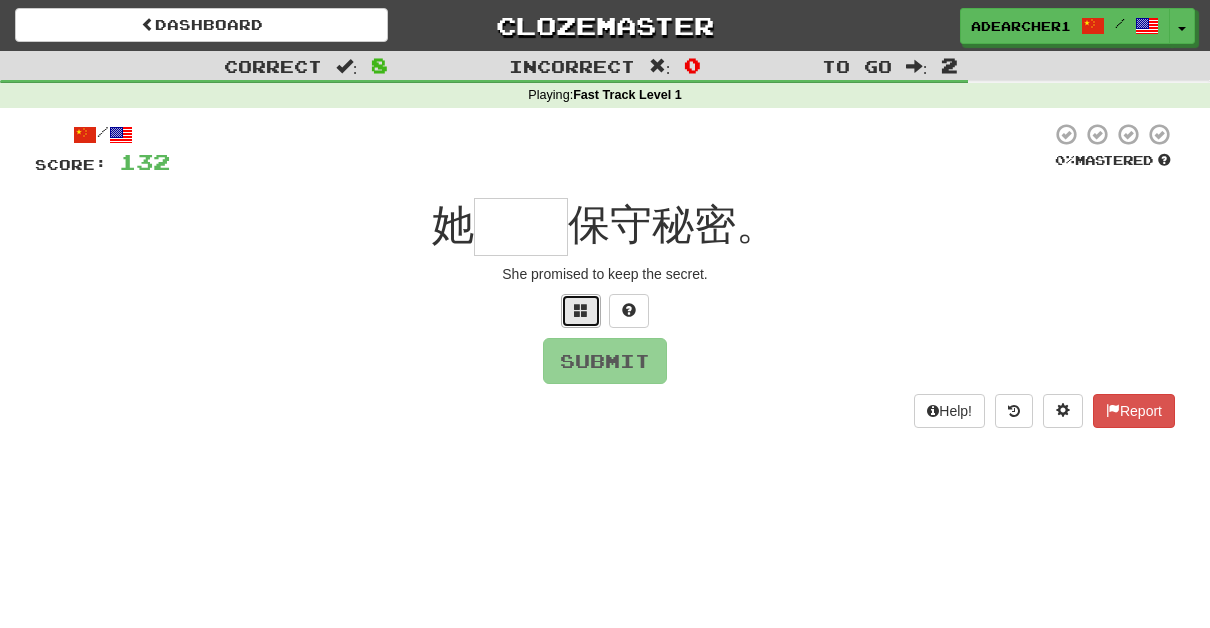 click at bounding box center [581, 310] 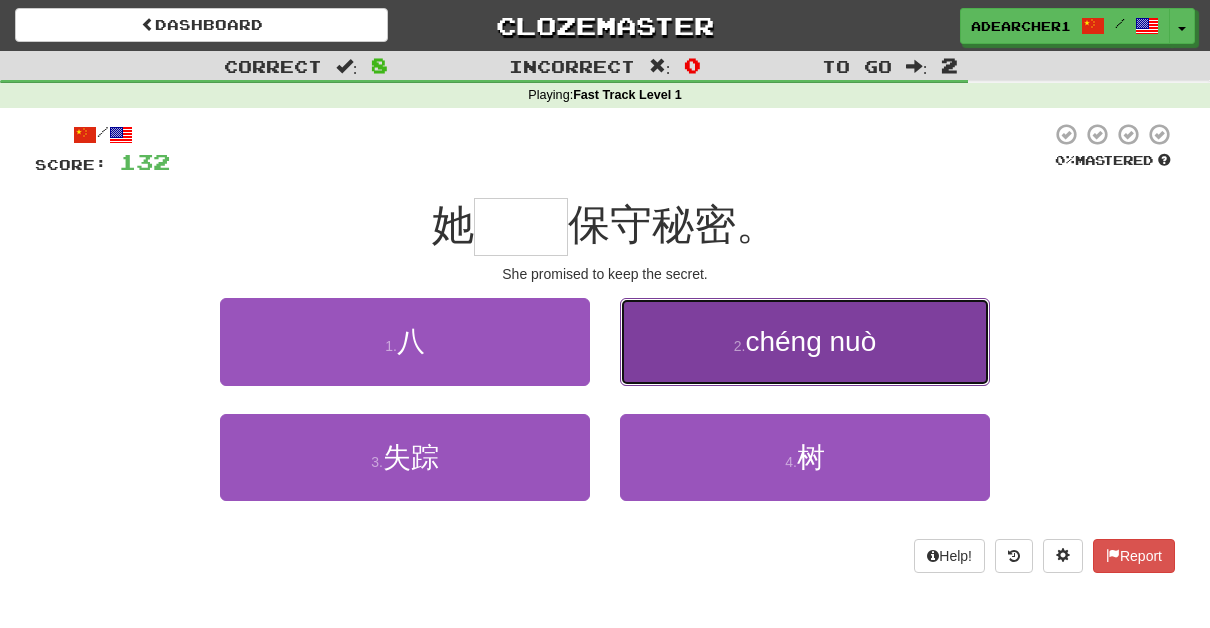 click on "2 .  chéng nuò" at bounding box center [805, 341] 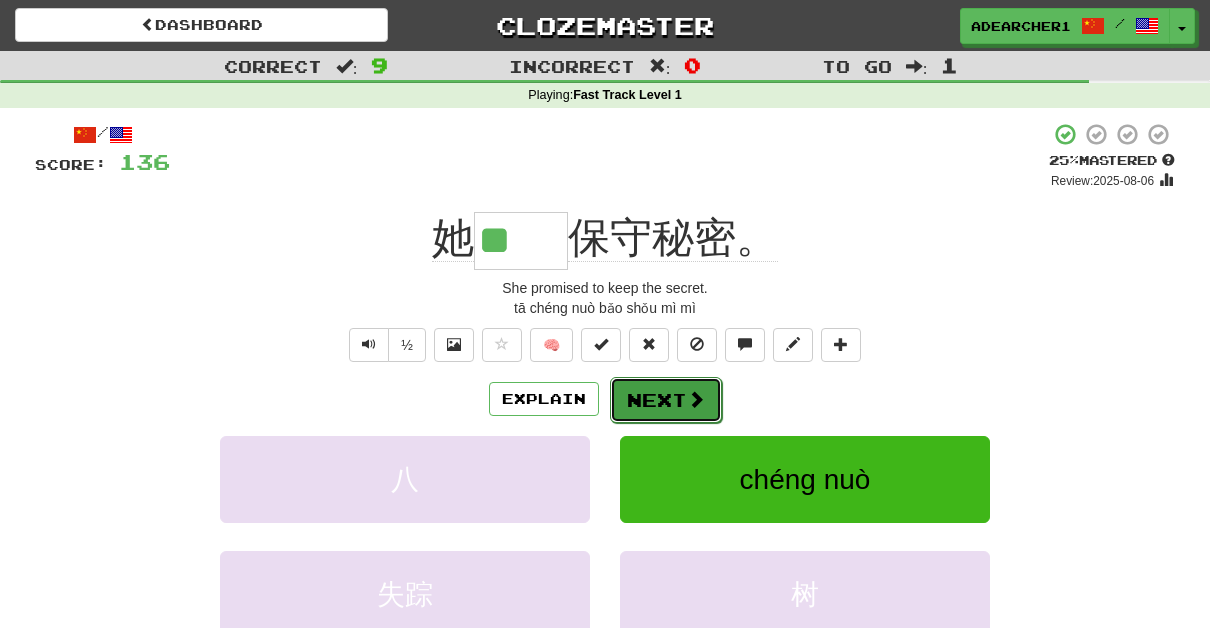 click at bounding box center (696, 399) 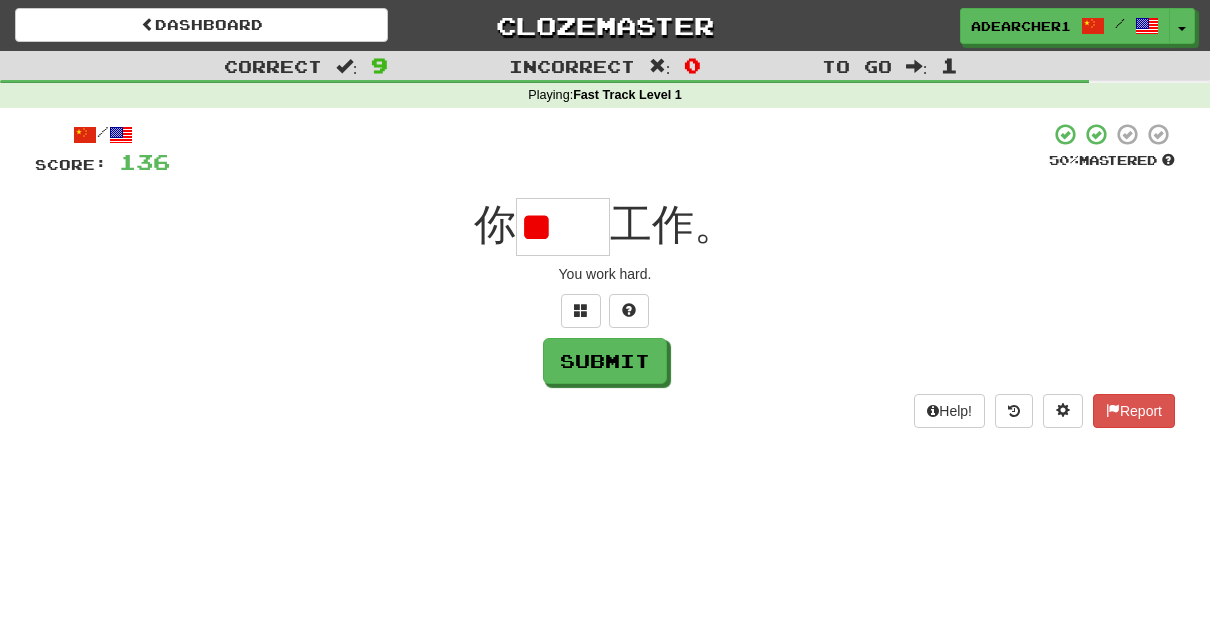 type on "**" 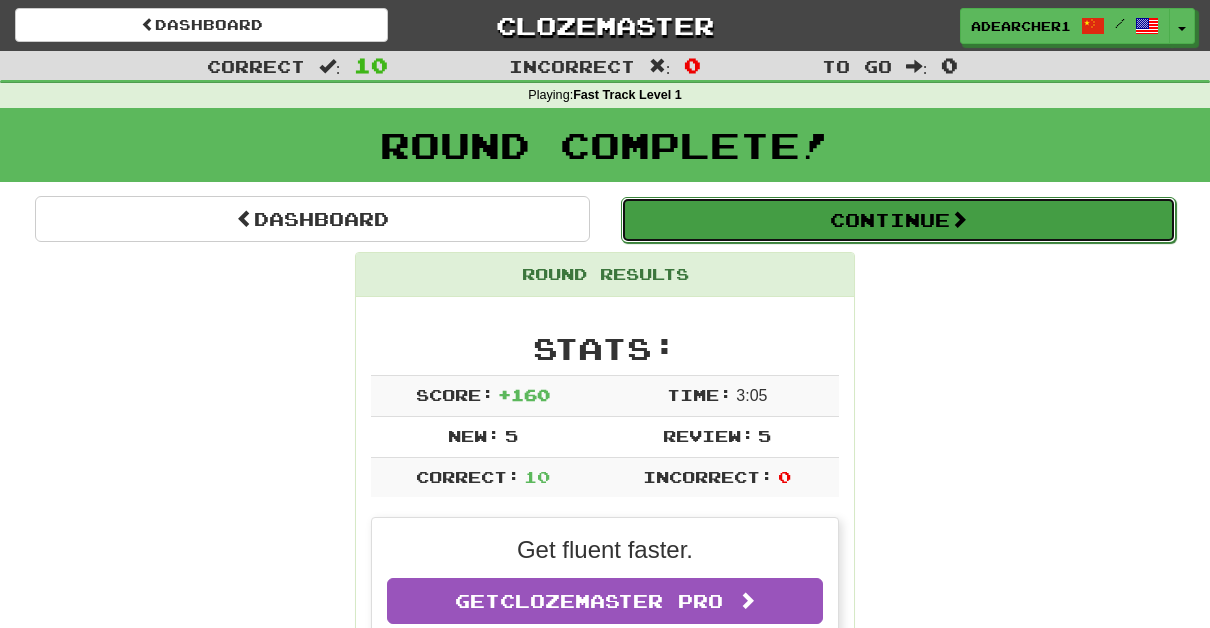 click on "Continue" at bounding box center [898, 220] 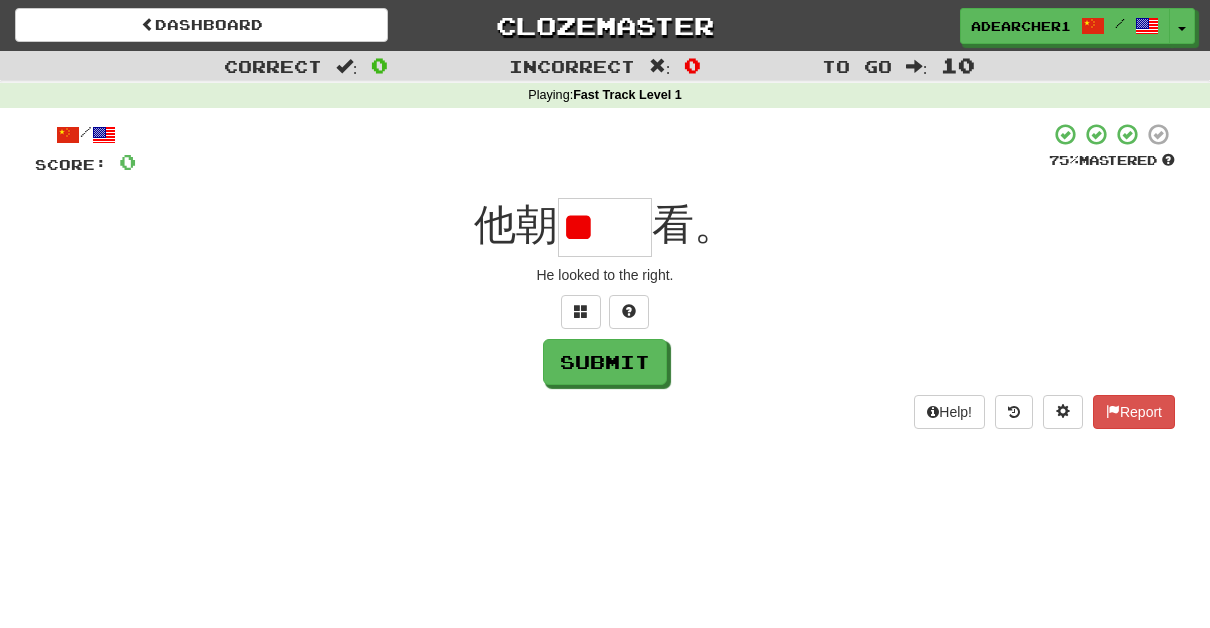 type on "*" 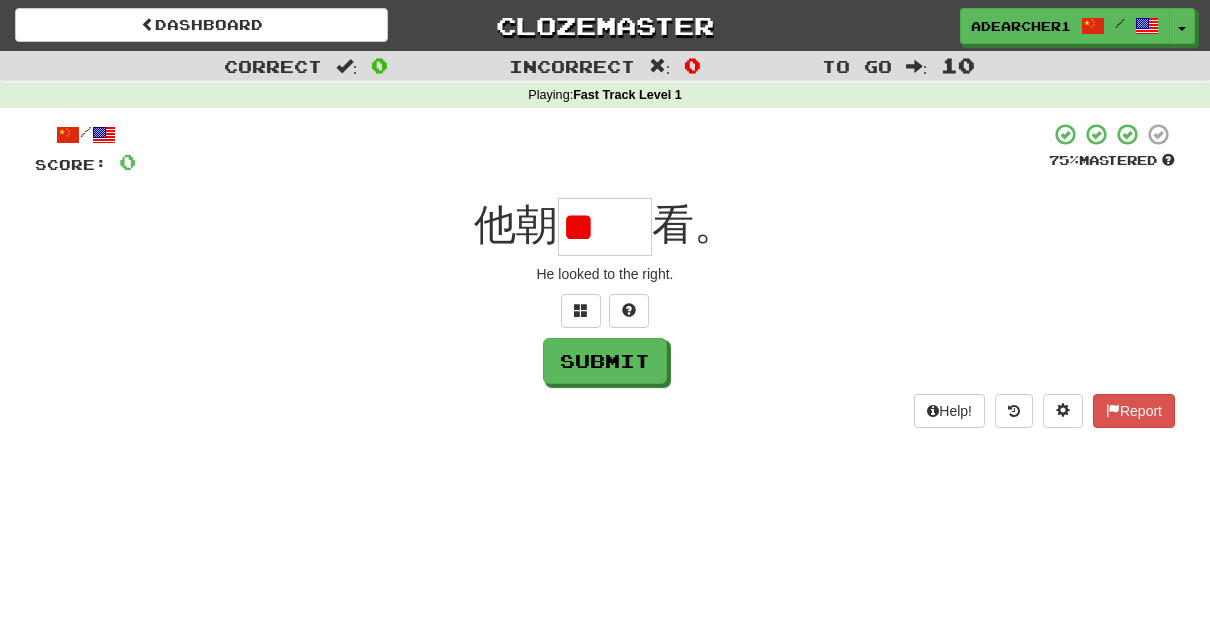scroll, scrollTop: 0, scrollLeft: 0, axis: both 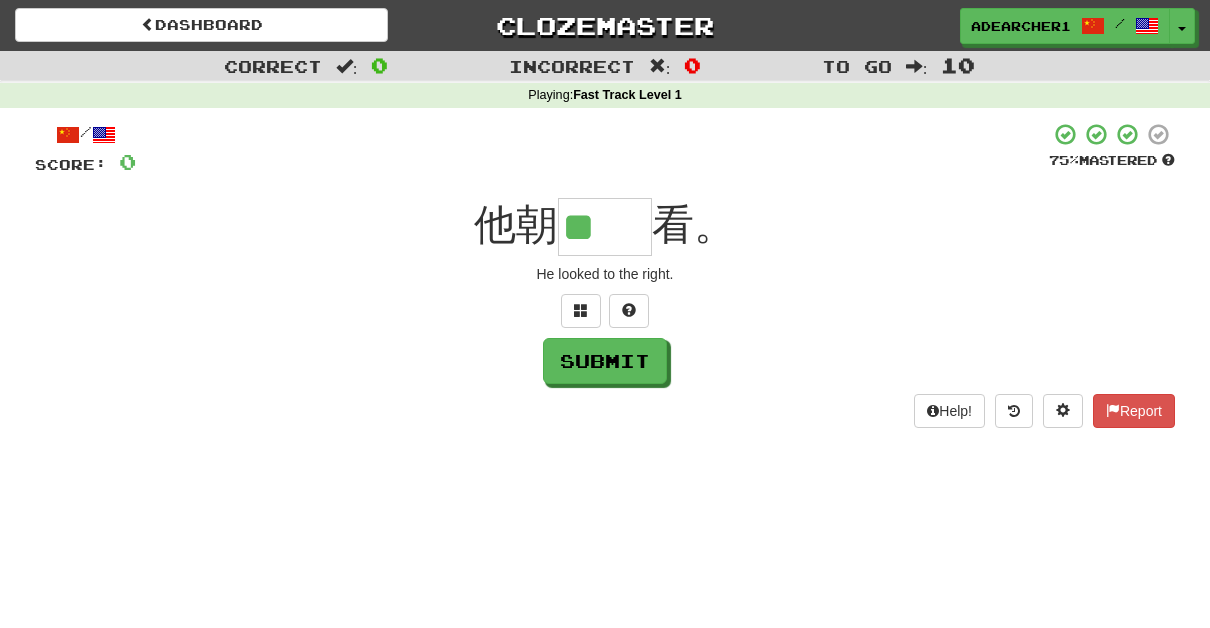 type on "**" 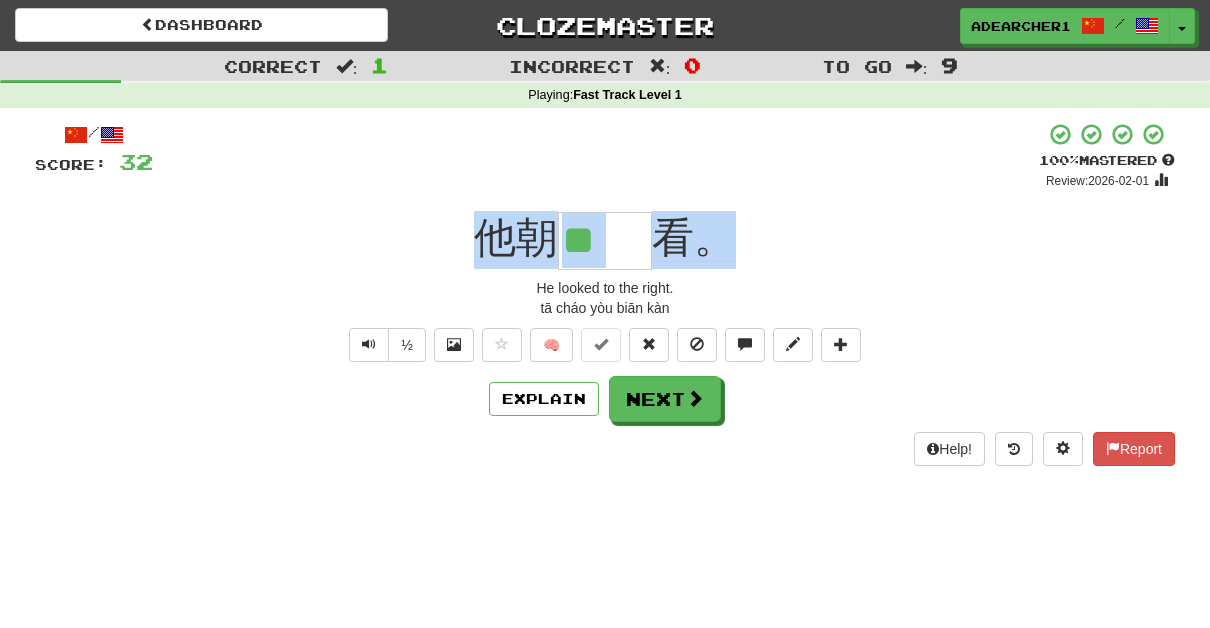 drag, startPoint x: 447, startPoint y: 243, endPoint x: 751, endPoint y: 249, distance: 304.0592 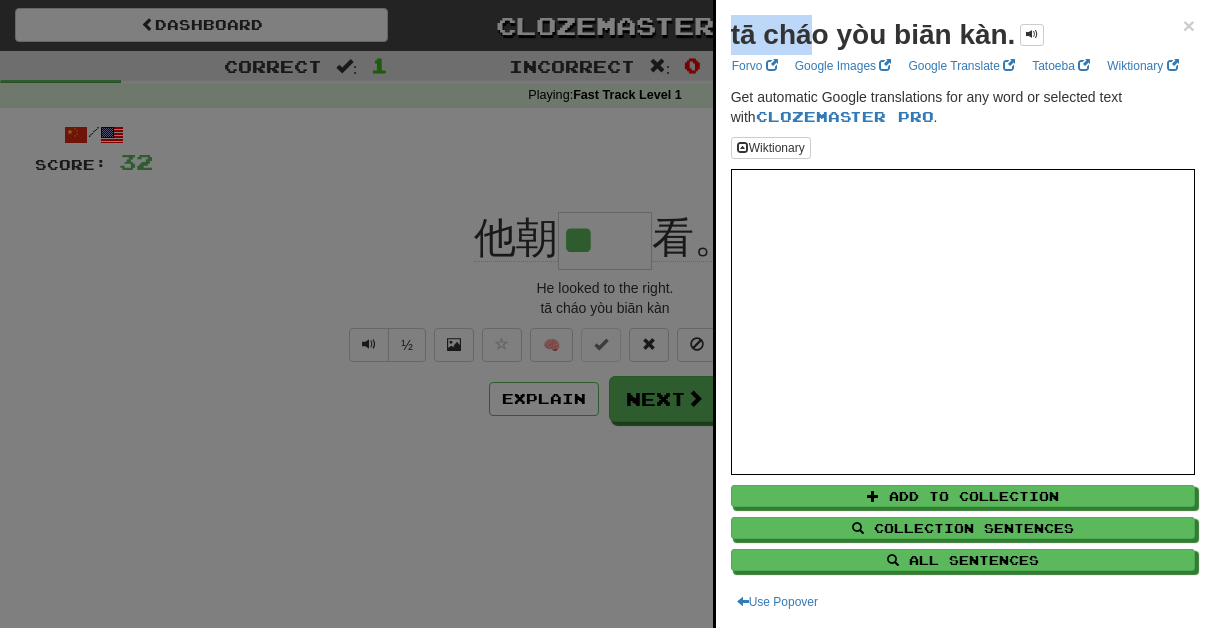 drag, startPoint x: 885, startPoint y: 39, endPoint x: 741, endPoint y: 41, distance: 144.01389 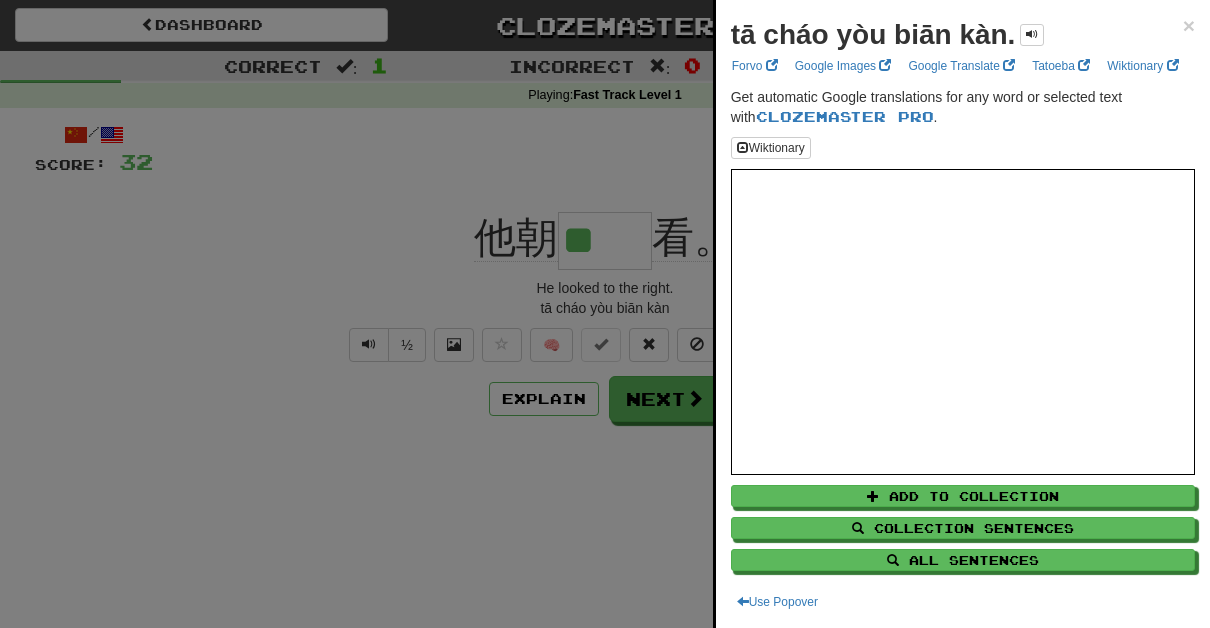 click at bounding box center [605, 314] 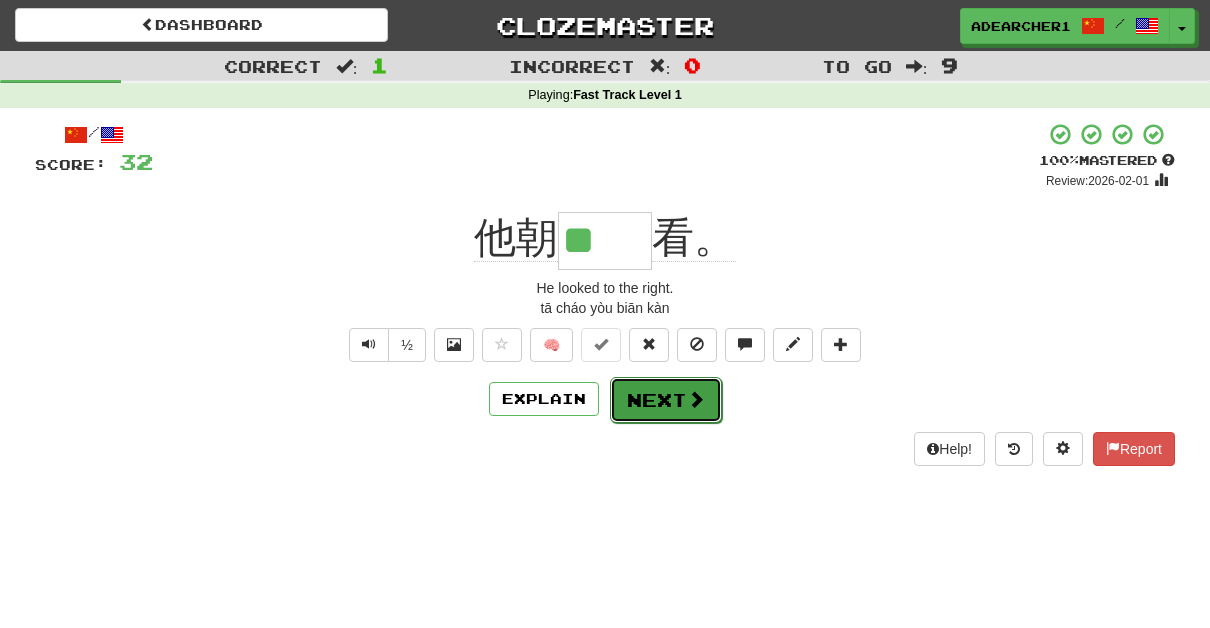 click at bounding box center (696, 399) 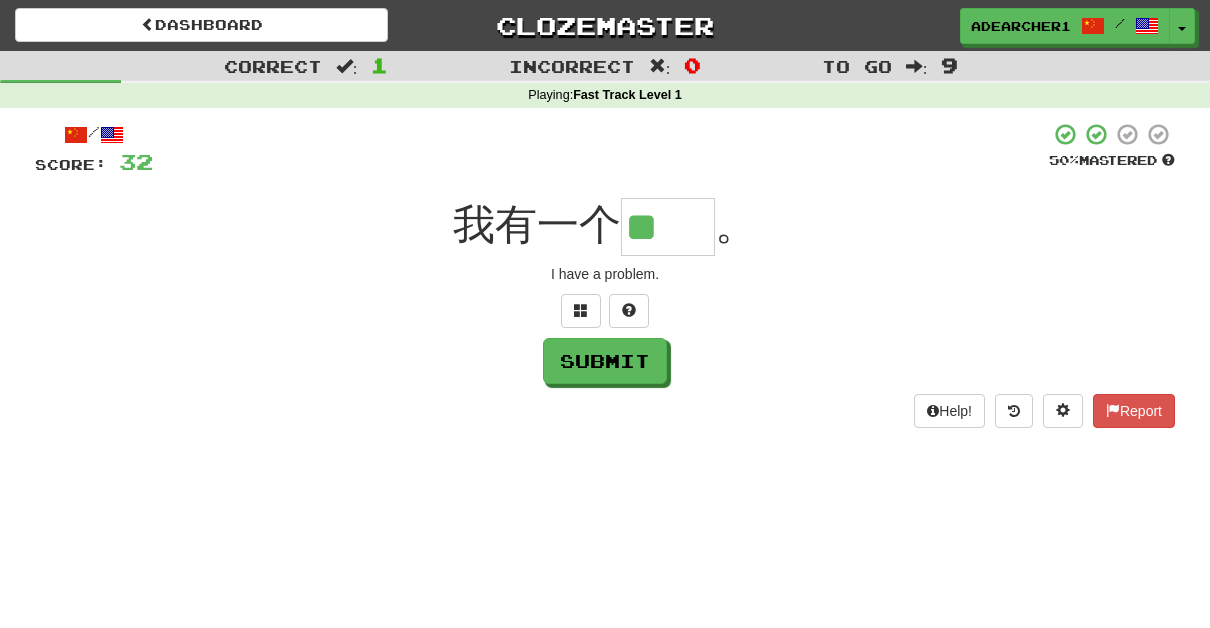 scroll, scrollTop: 0, scrollLeft: 0, axis: both 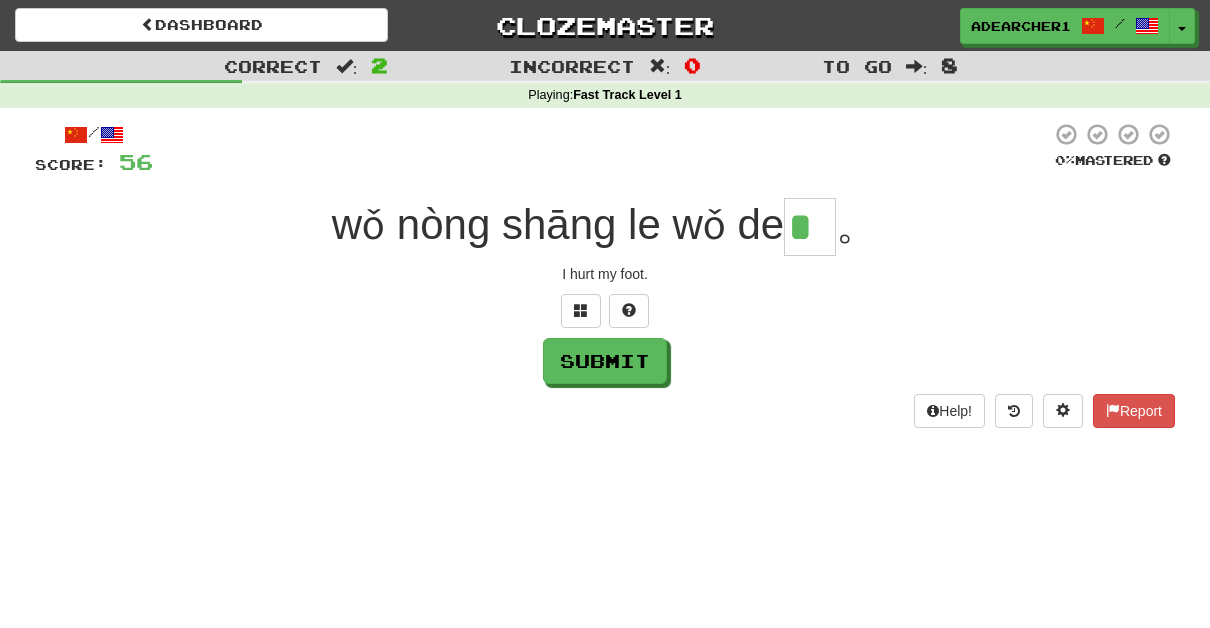 type on "*" 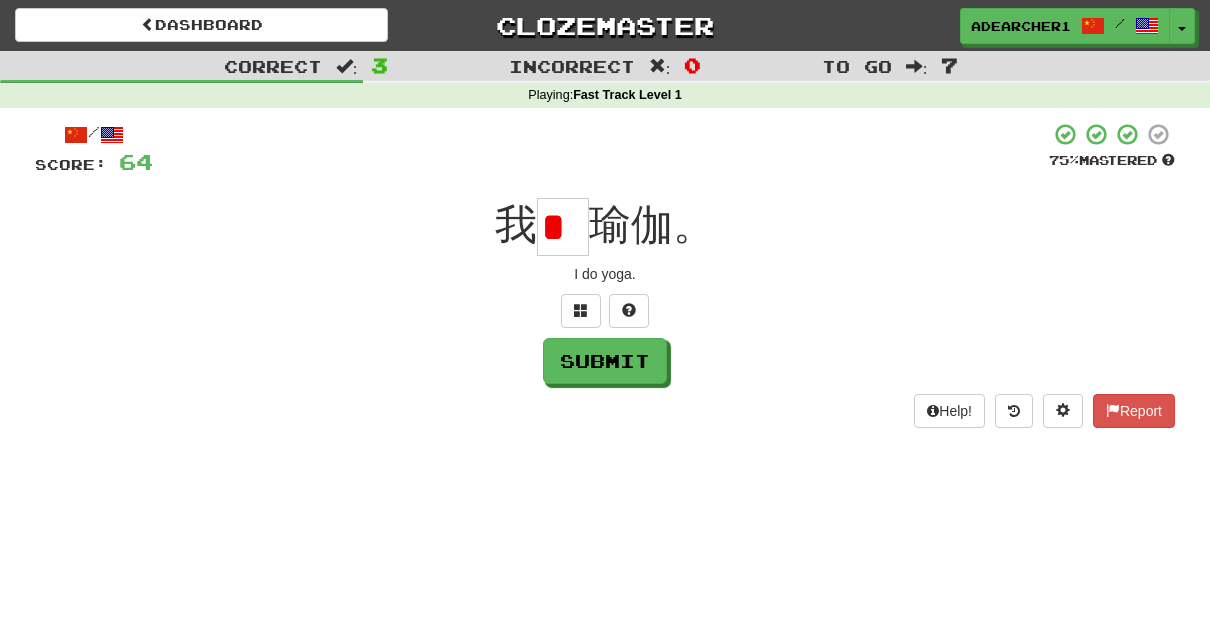 scroll, scrollTop: 0, scrollLeft: 0, axis: both 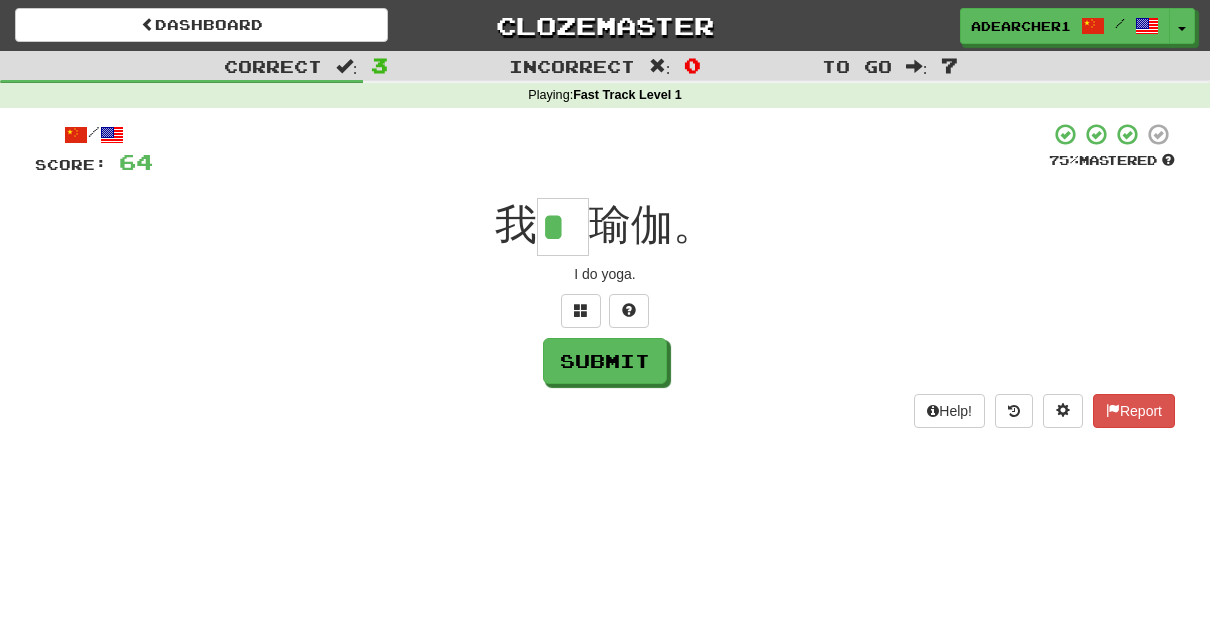 type on "*" 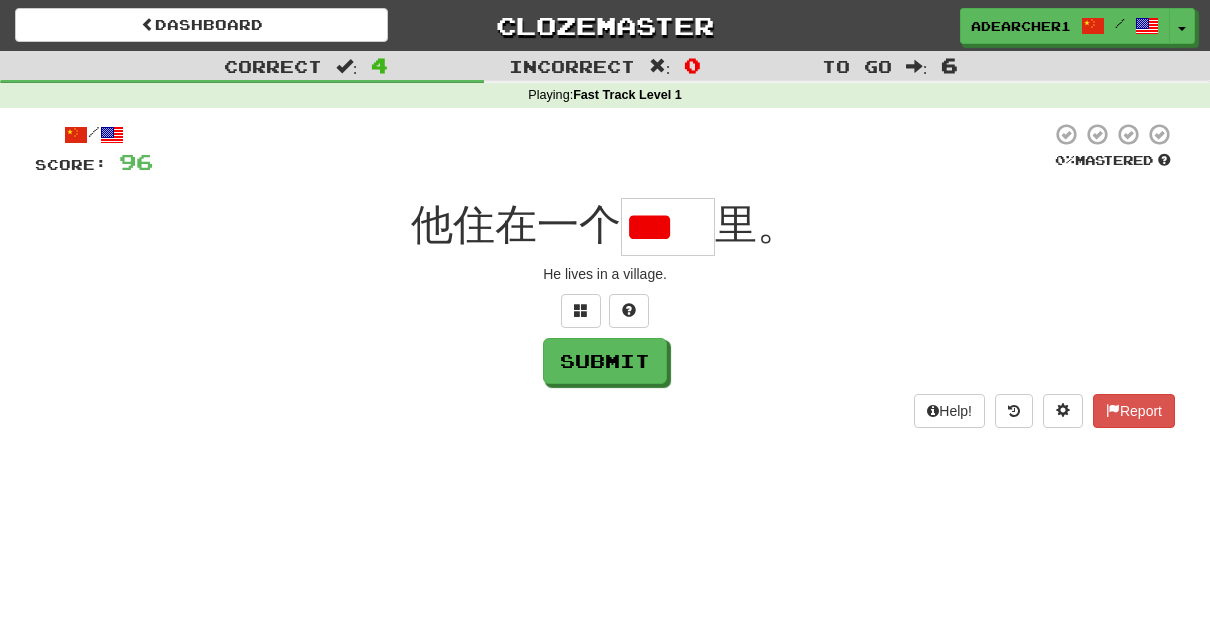 scroll, scrollTop: 0, scrollLeft: 0, axis: both 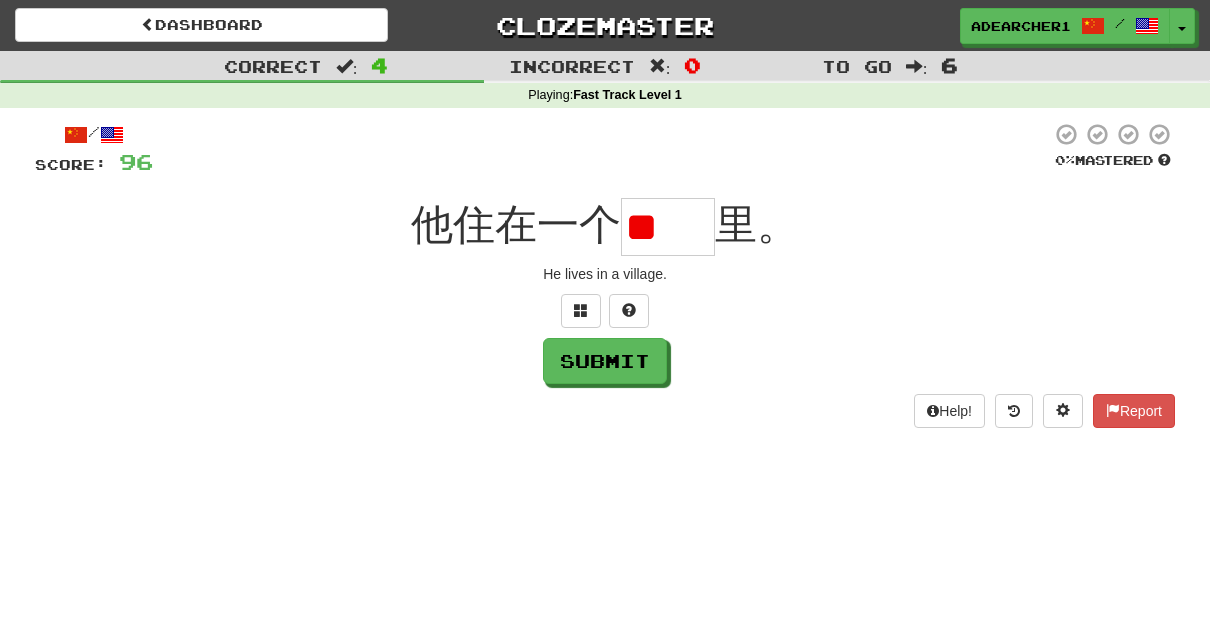 type on "*" 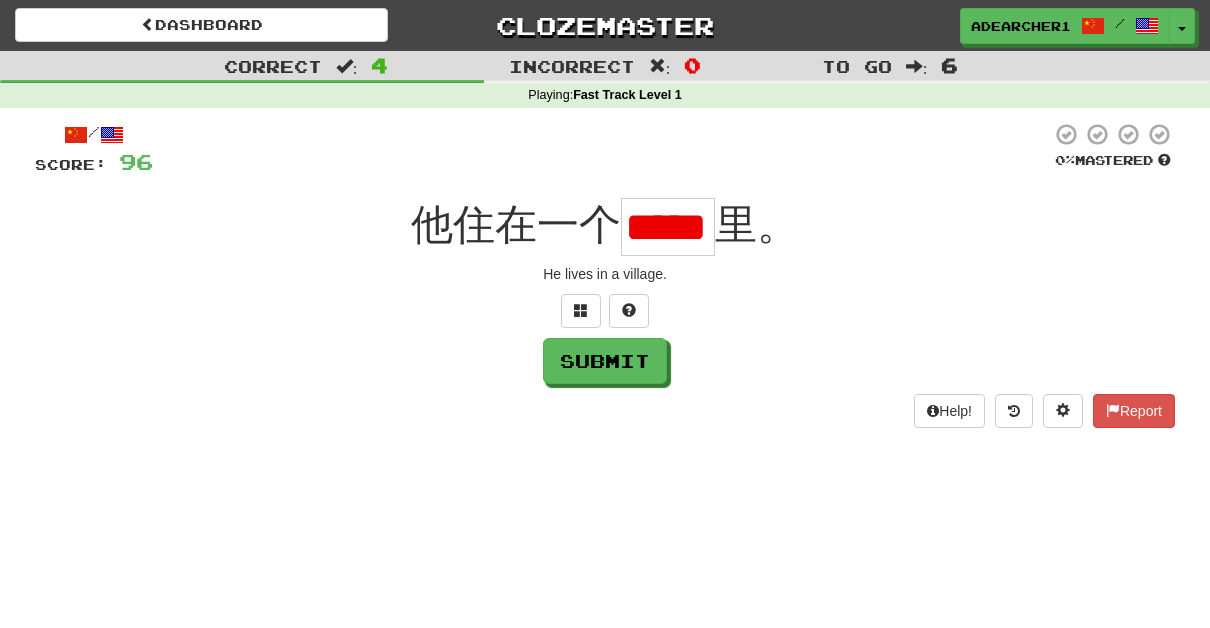 scroll, scrollTop: 0, scrollLeft: 14, axis: horizontal 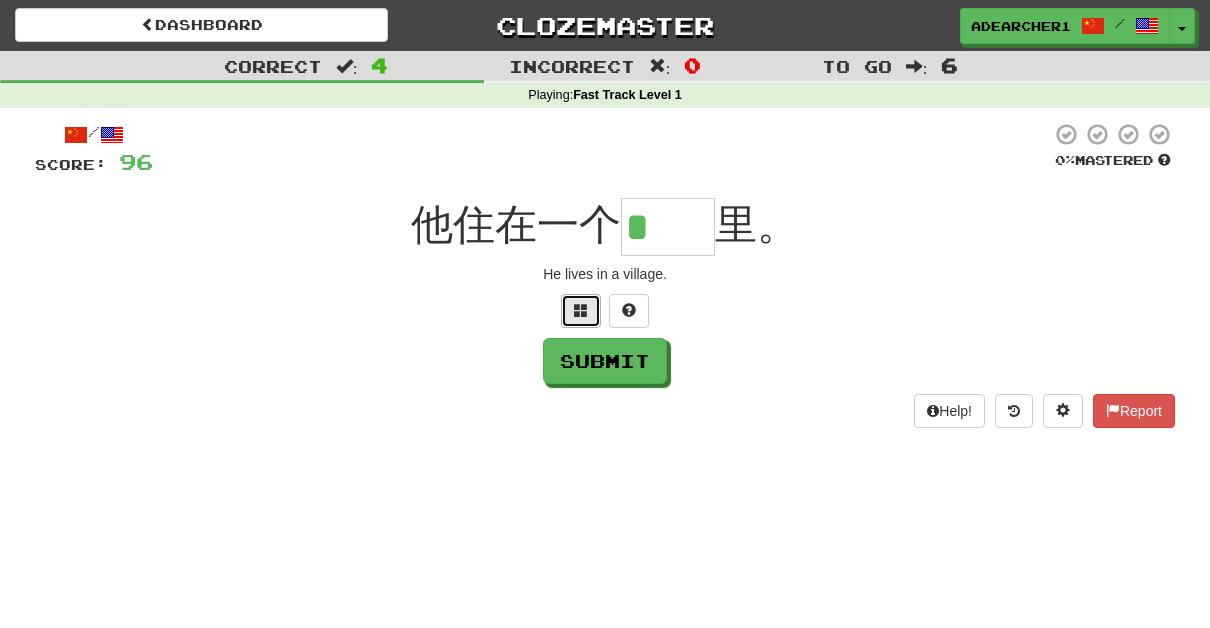 click at bounding box center (581, 311) 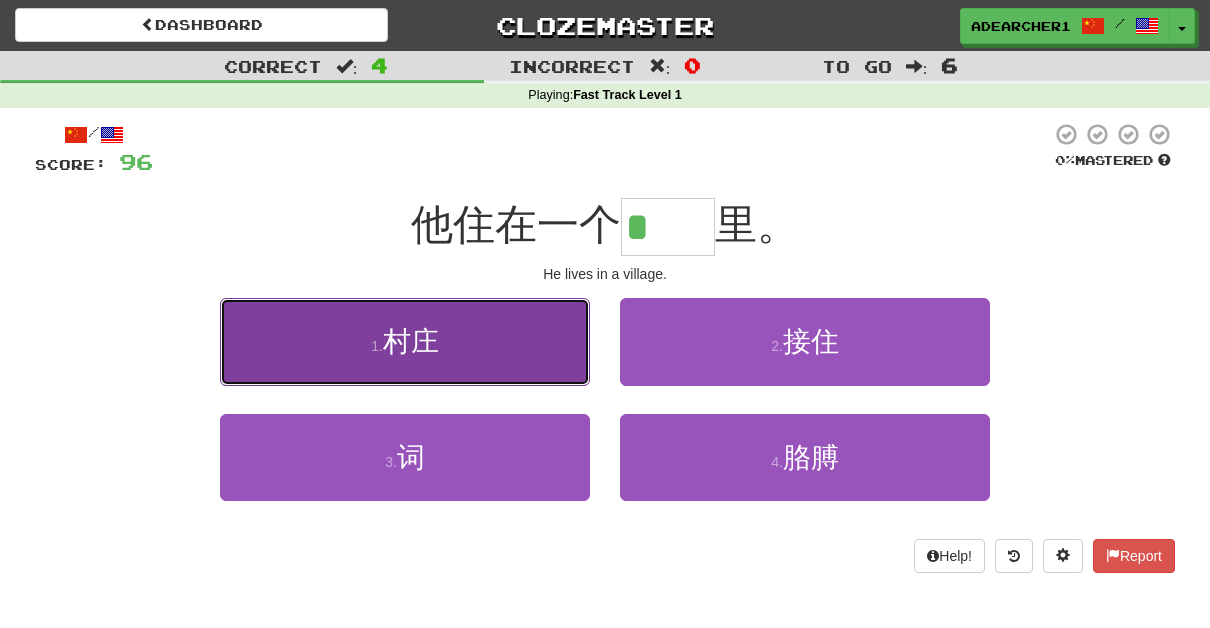 click on "1 .  cūn zhuāng" at bounding box center (405, 341) 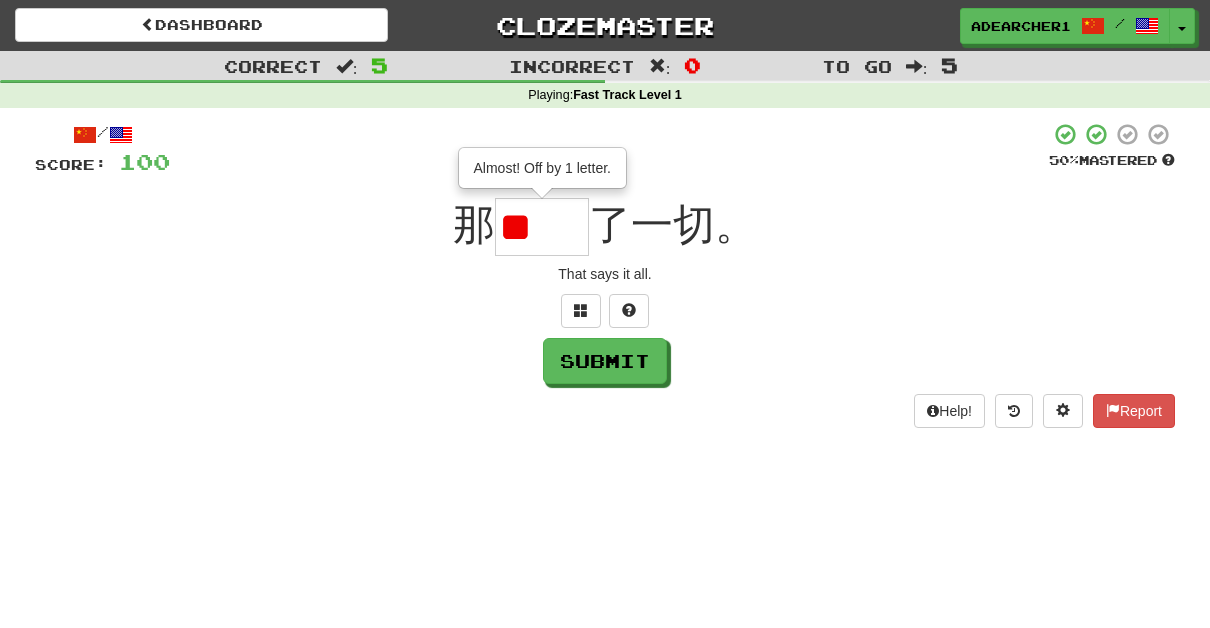 scroll, scrollTop: 0, scrollLeft: 0, axis: both 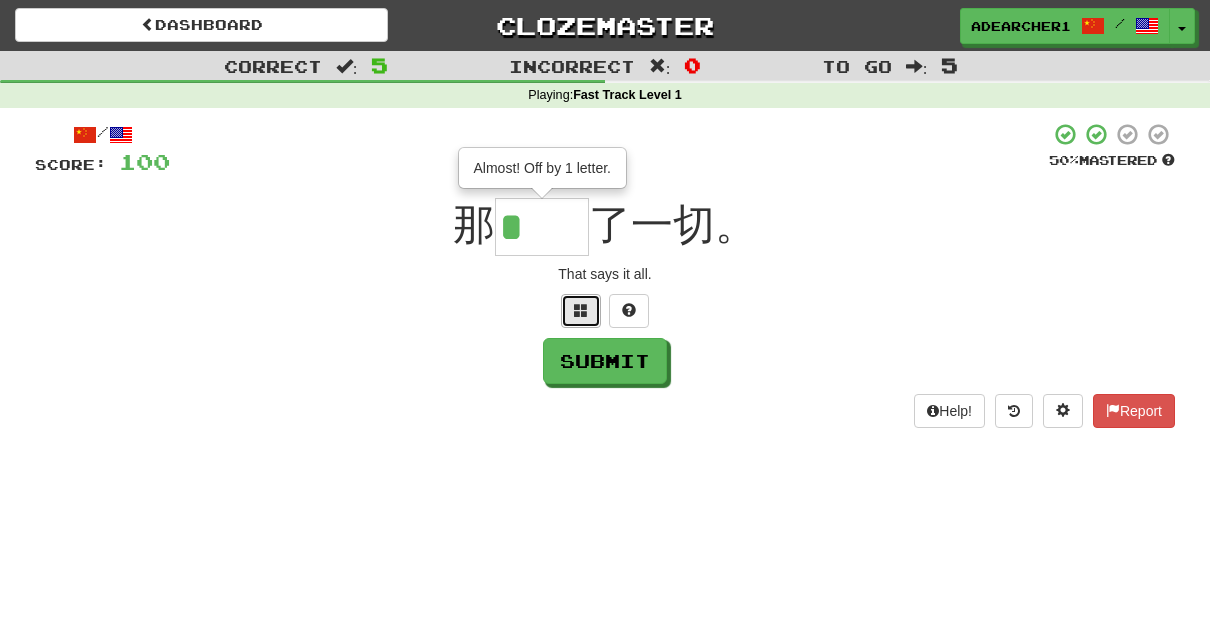click at bounding box center [581, 311] 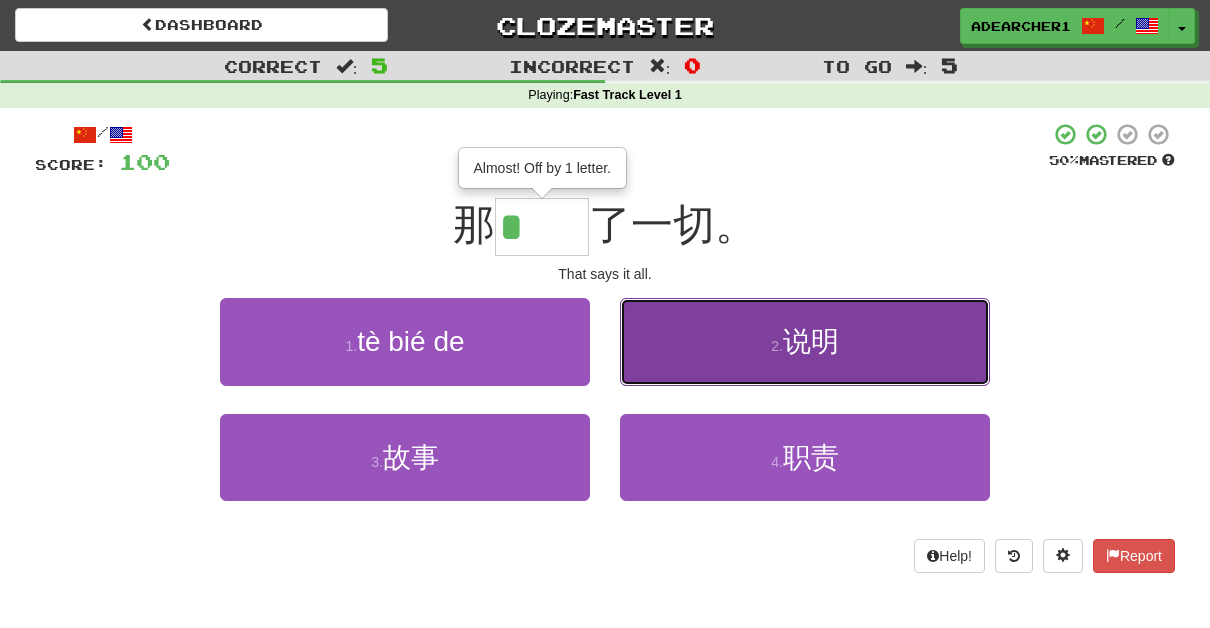 click on "2 .  说明" at bounding box center (805, 341) 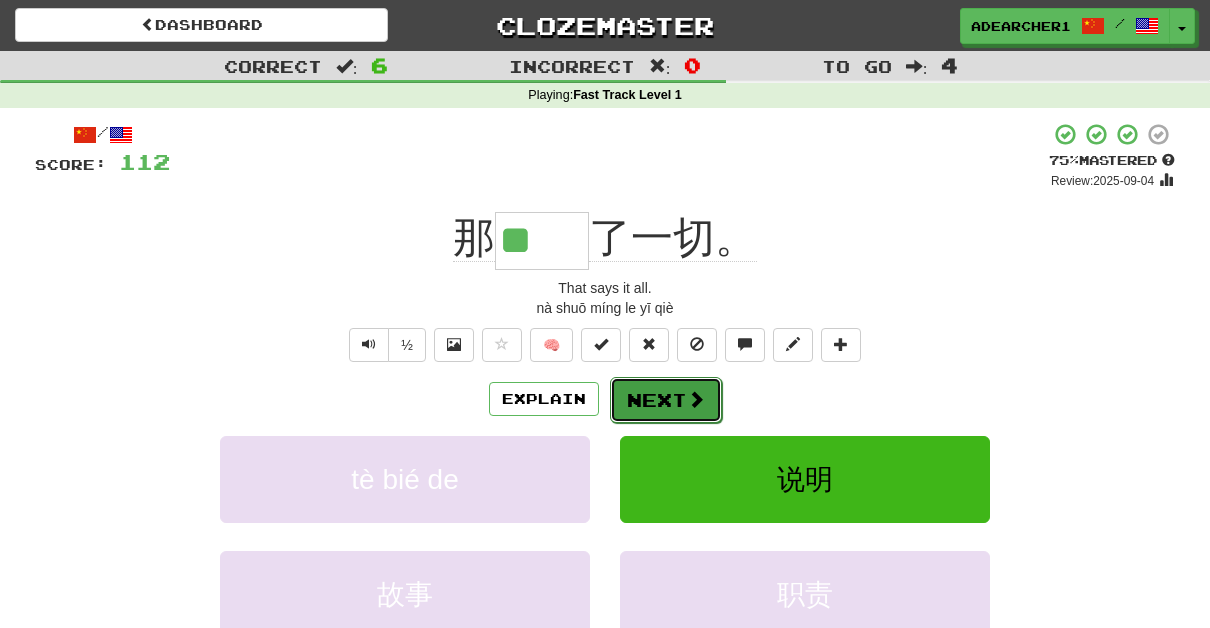 click on "Next" at bounding box center (666, 400) 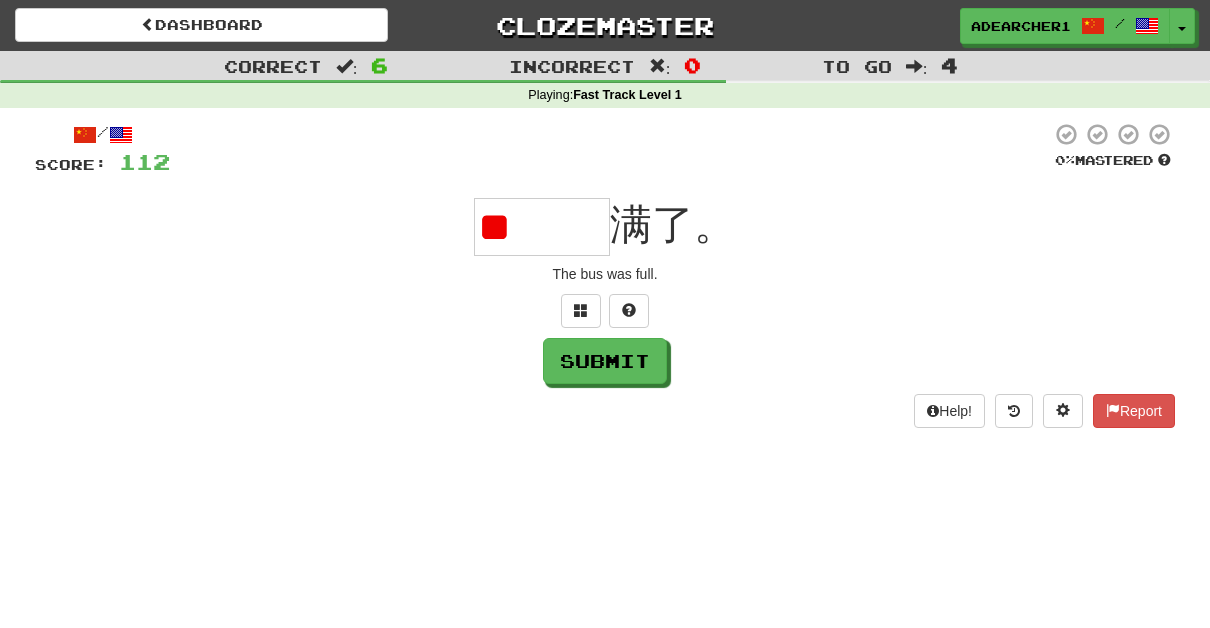 type on "*" 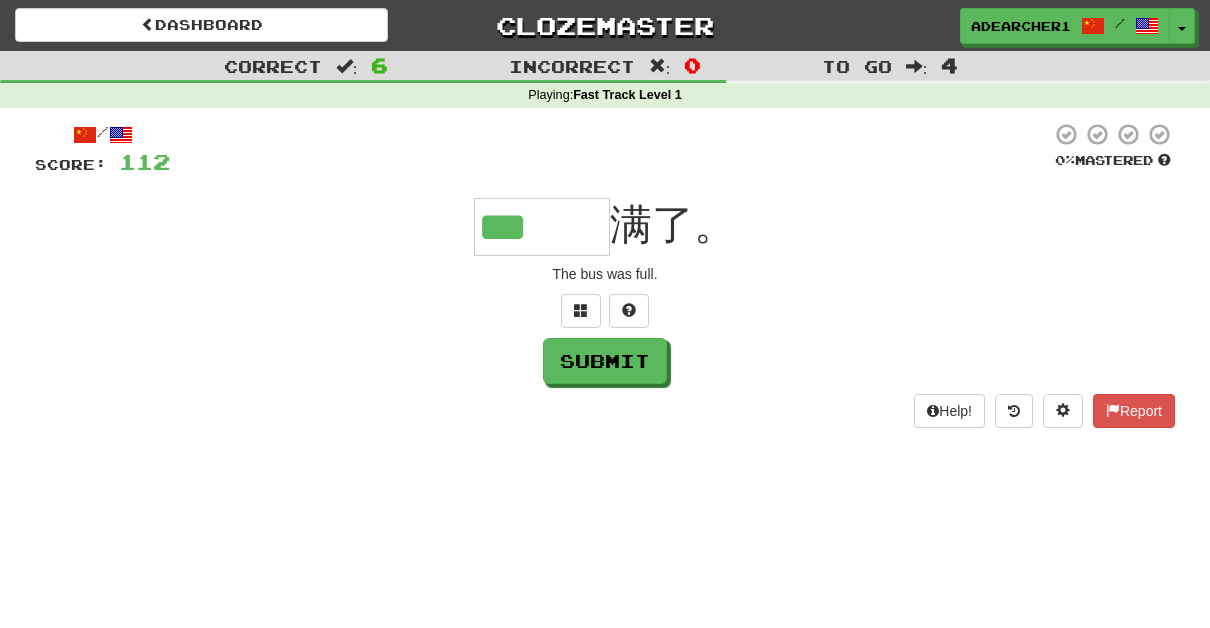 type on "***" 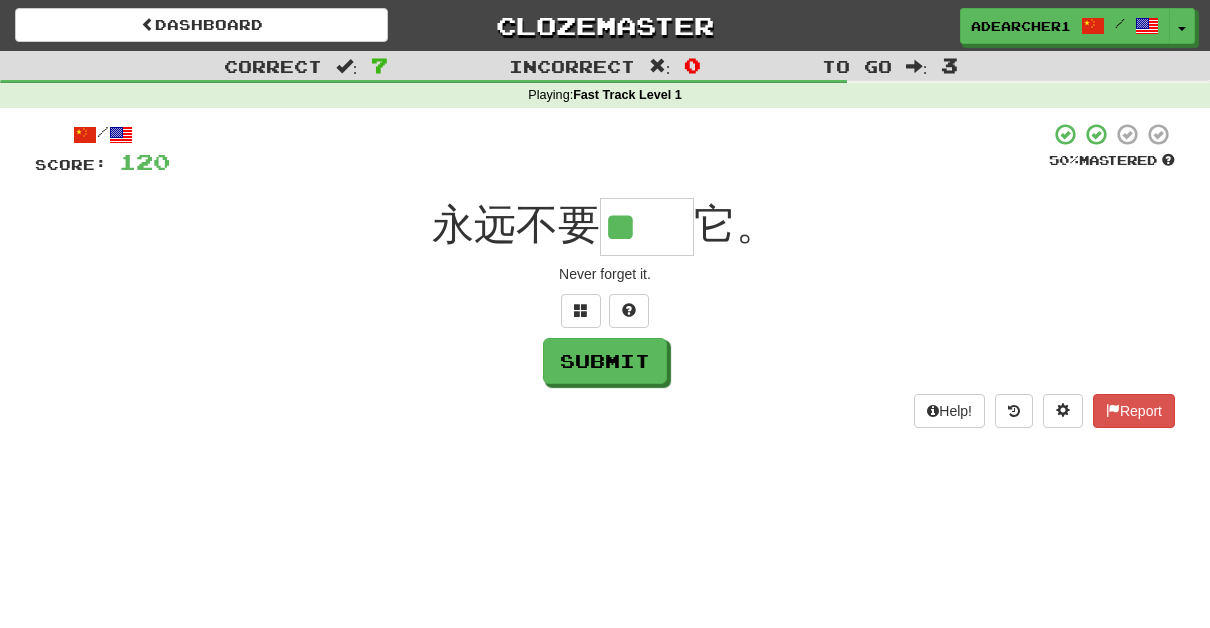 scroll, scrollTop: 0, scrollLeft: 0, axis: both 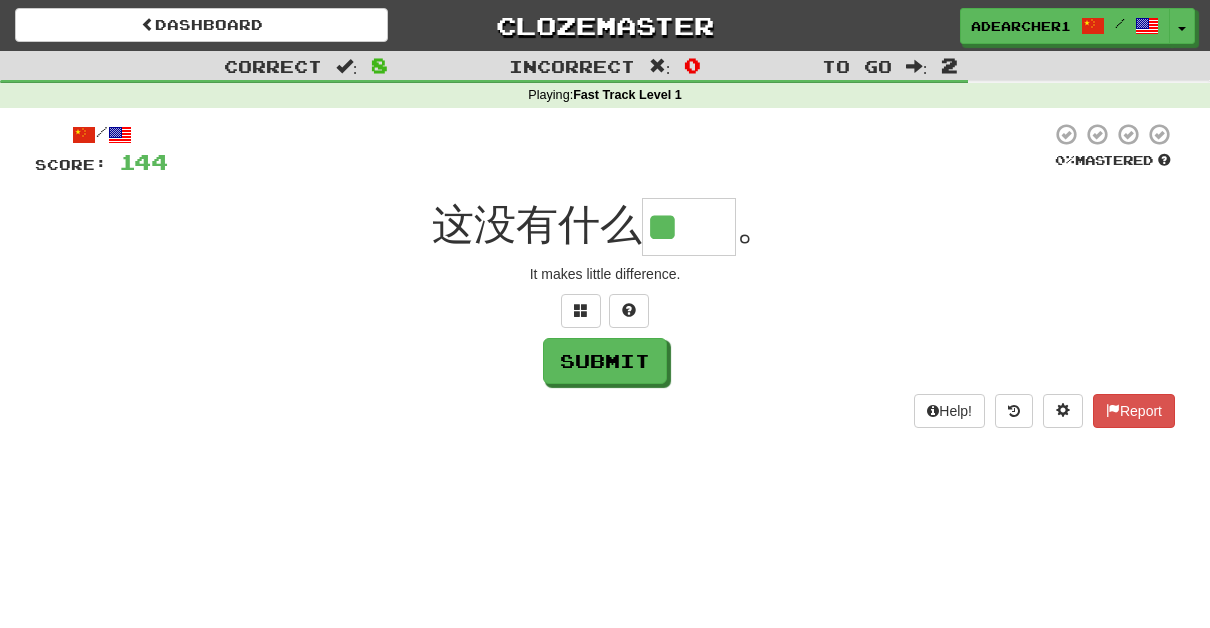 type on "**" 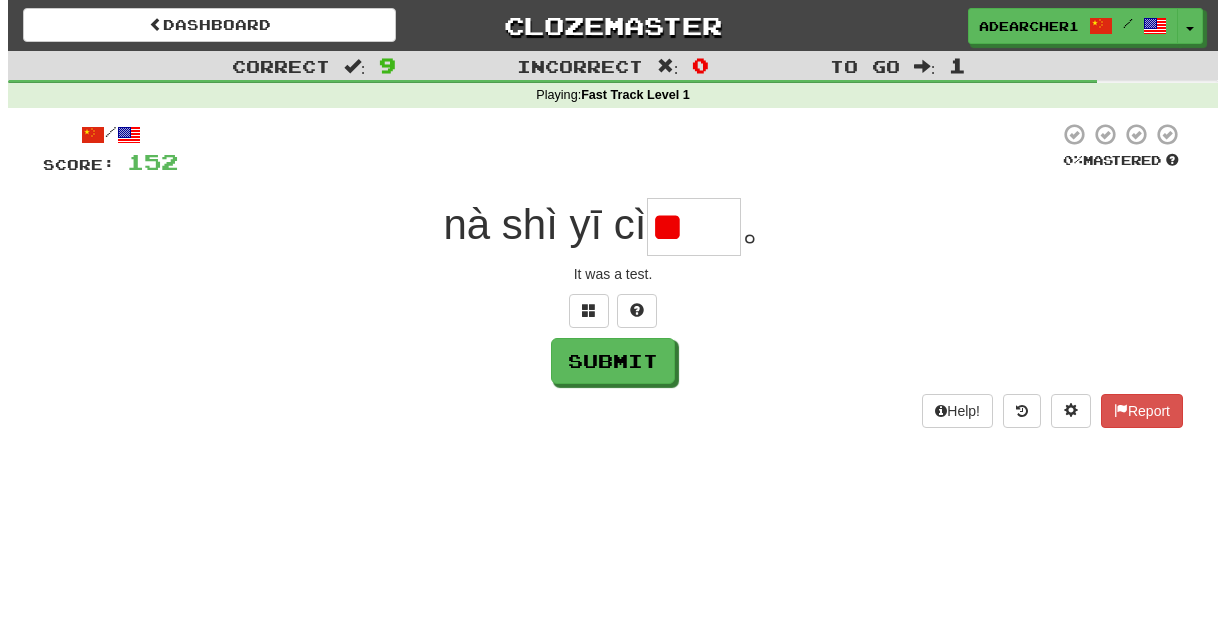 scroll, scrollTop: 0, scrollLeft: 0, axis: both 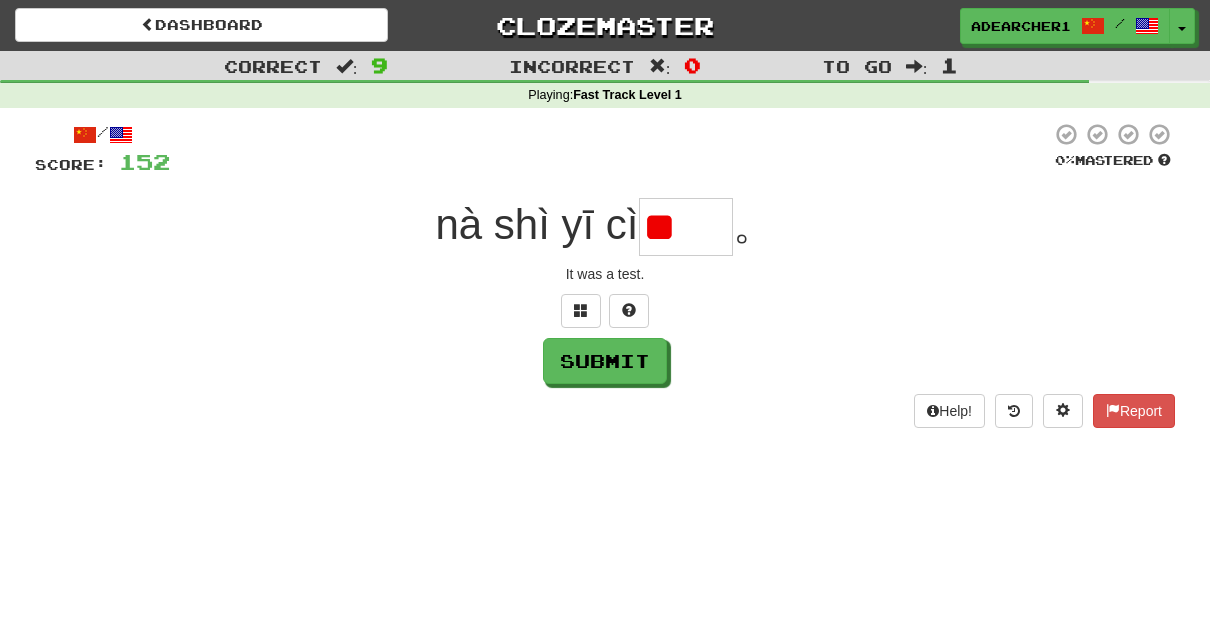 type on "*" 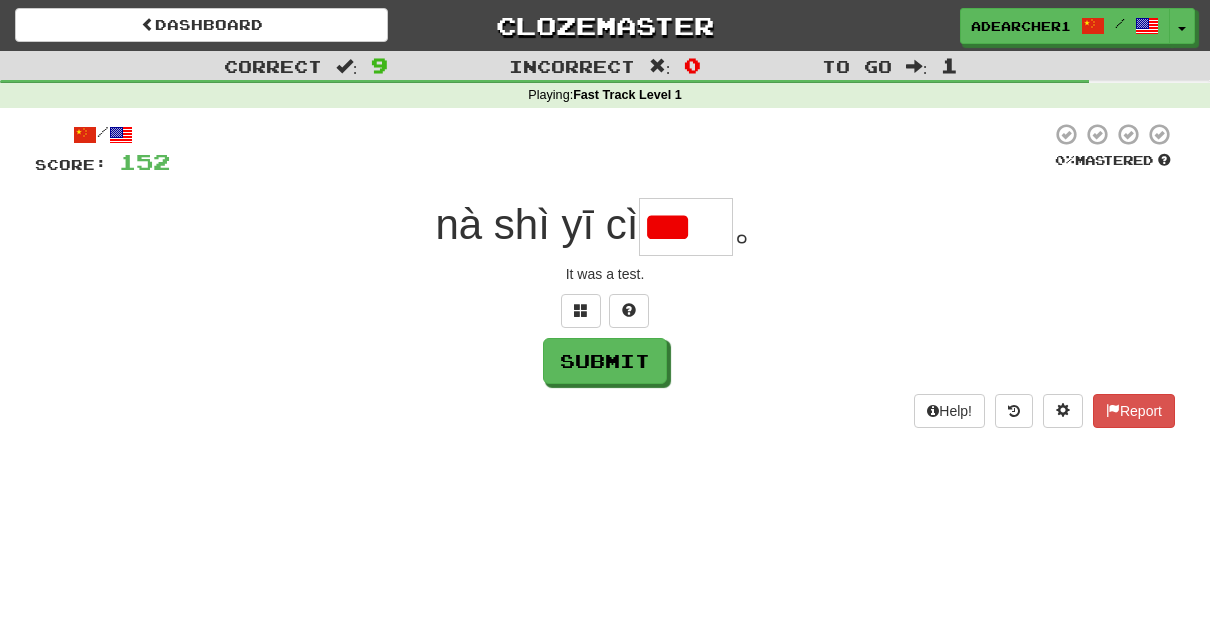 type on "*" 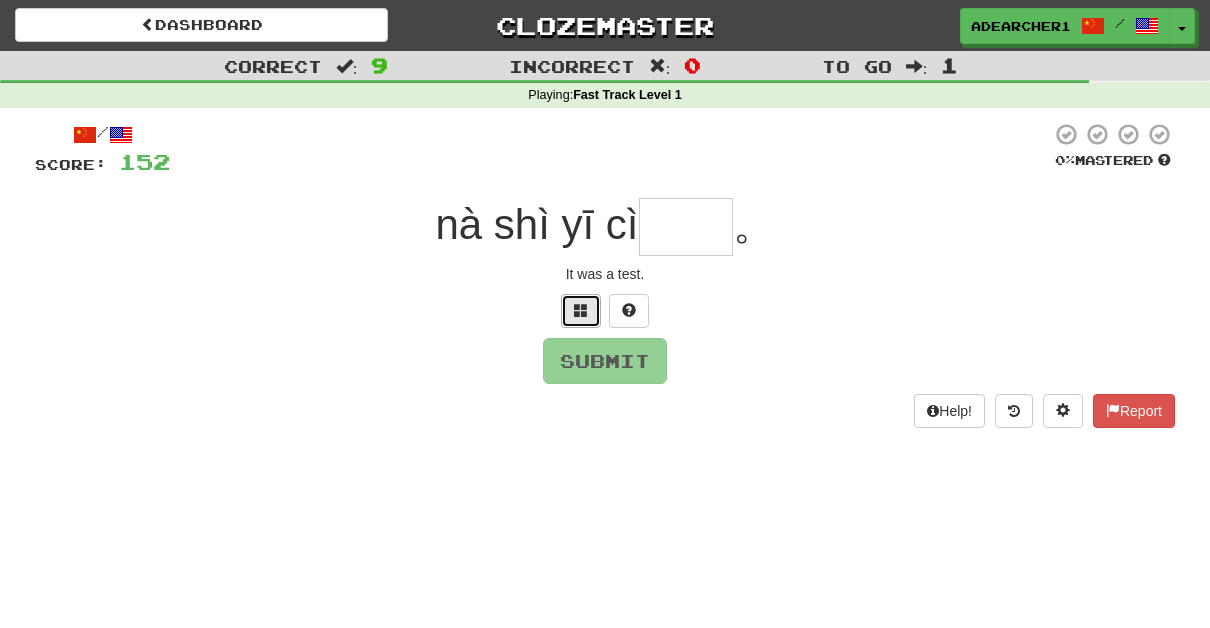 click at bounding box center (581, 310) 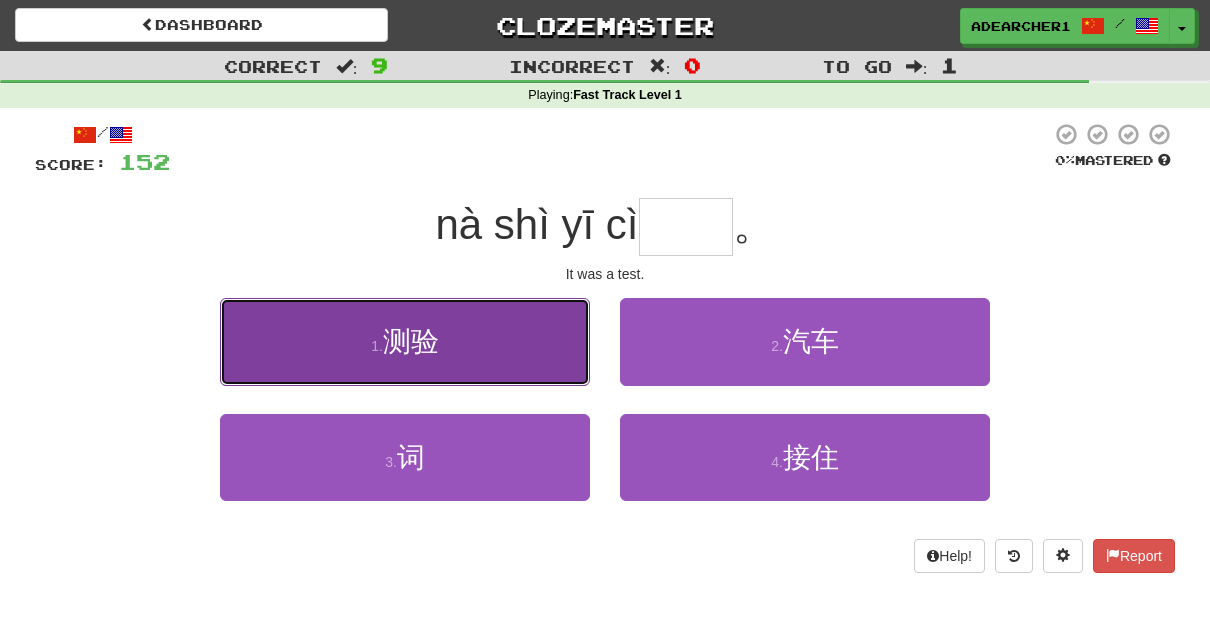 click on "1 .  cè yàn" at bounding box center (405, 341) 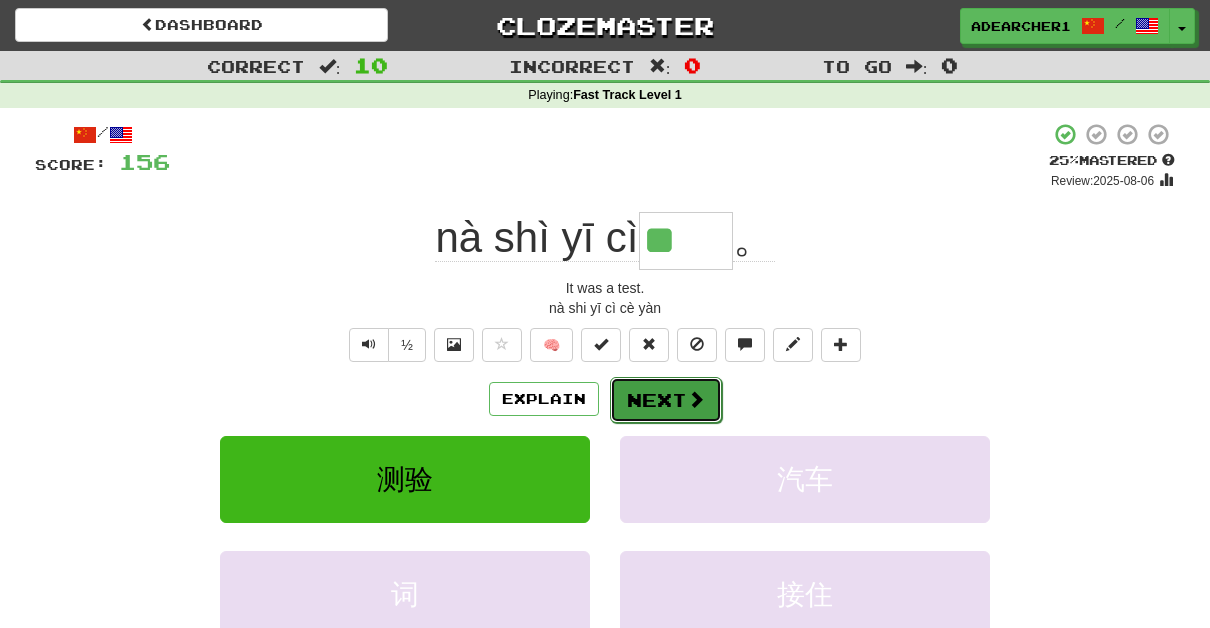 click on "Next" at bounding box center [666, 400] 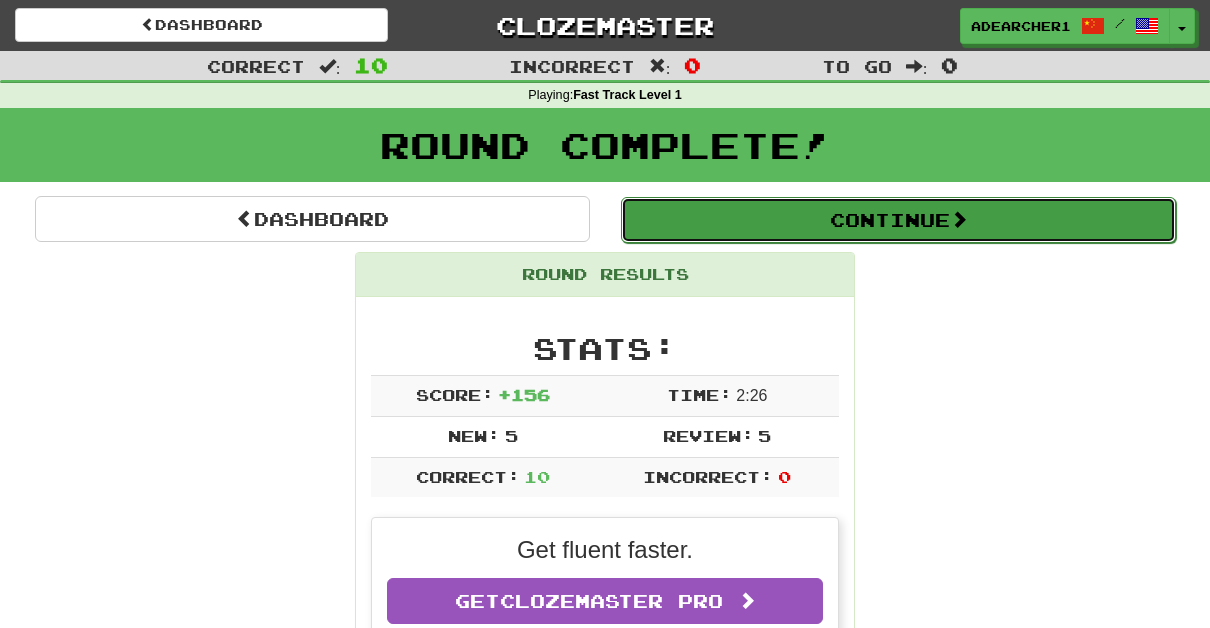 click on "Continue" at bounding box center (898, 220) 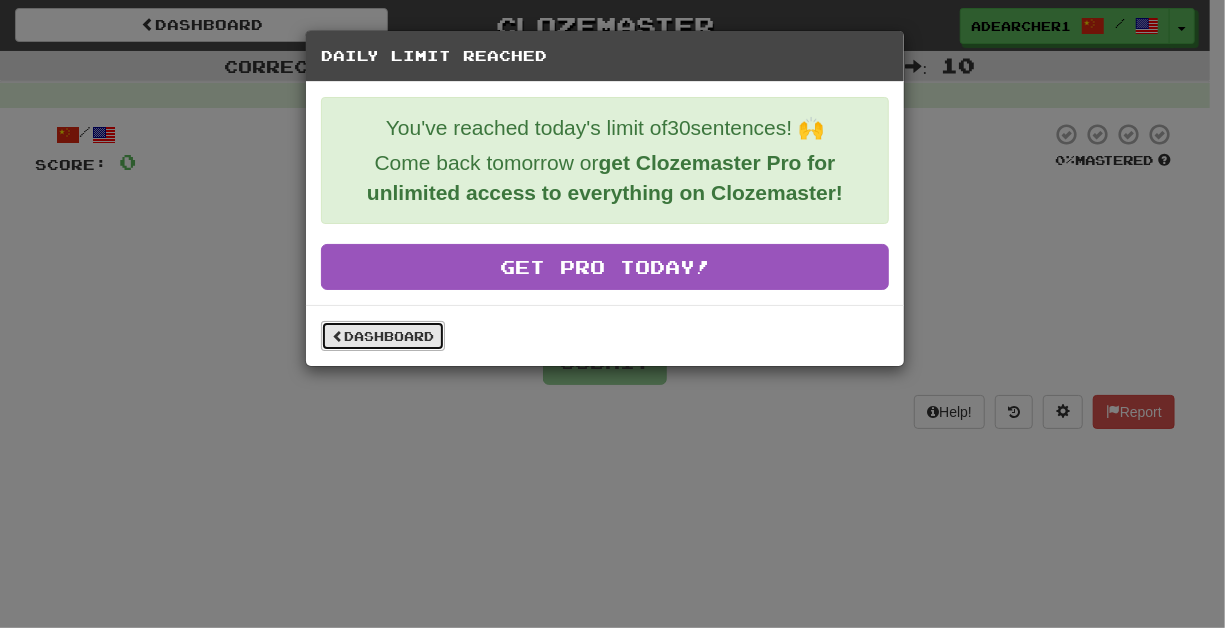 click on "Dashboard" at bounding box center (383, 336) 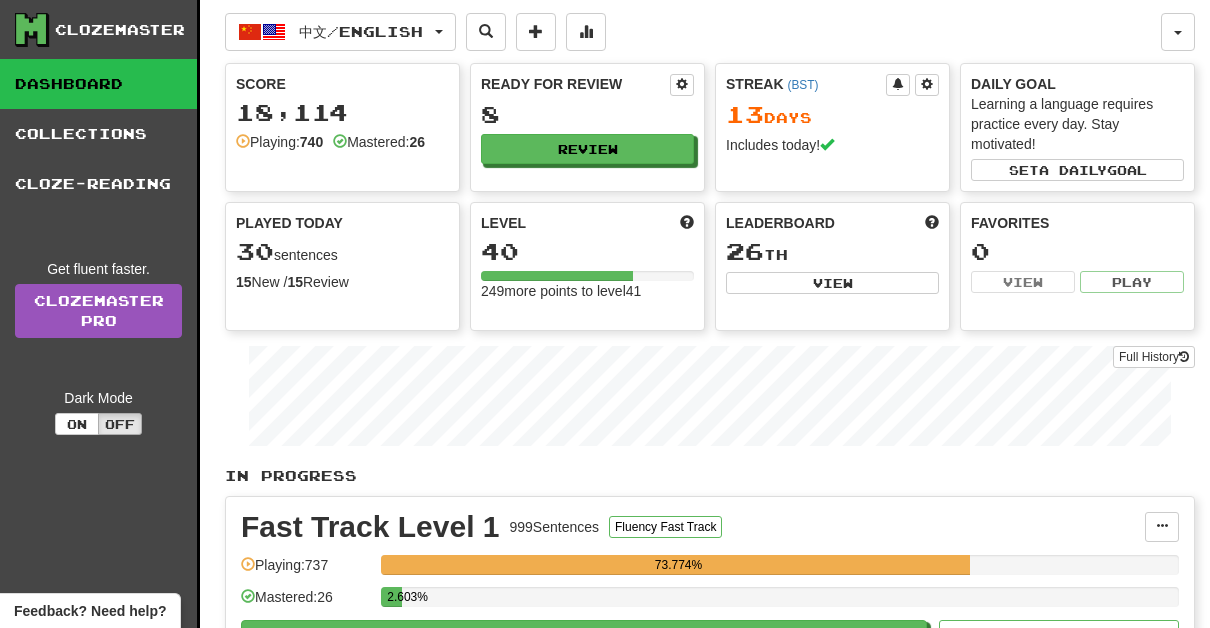scroll, scrollTop: 0, scrollLeft: 0, axis: both 